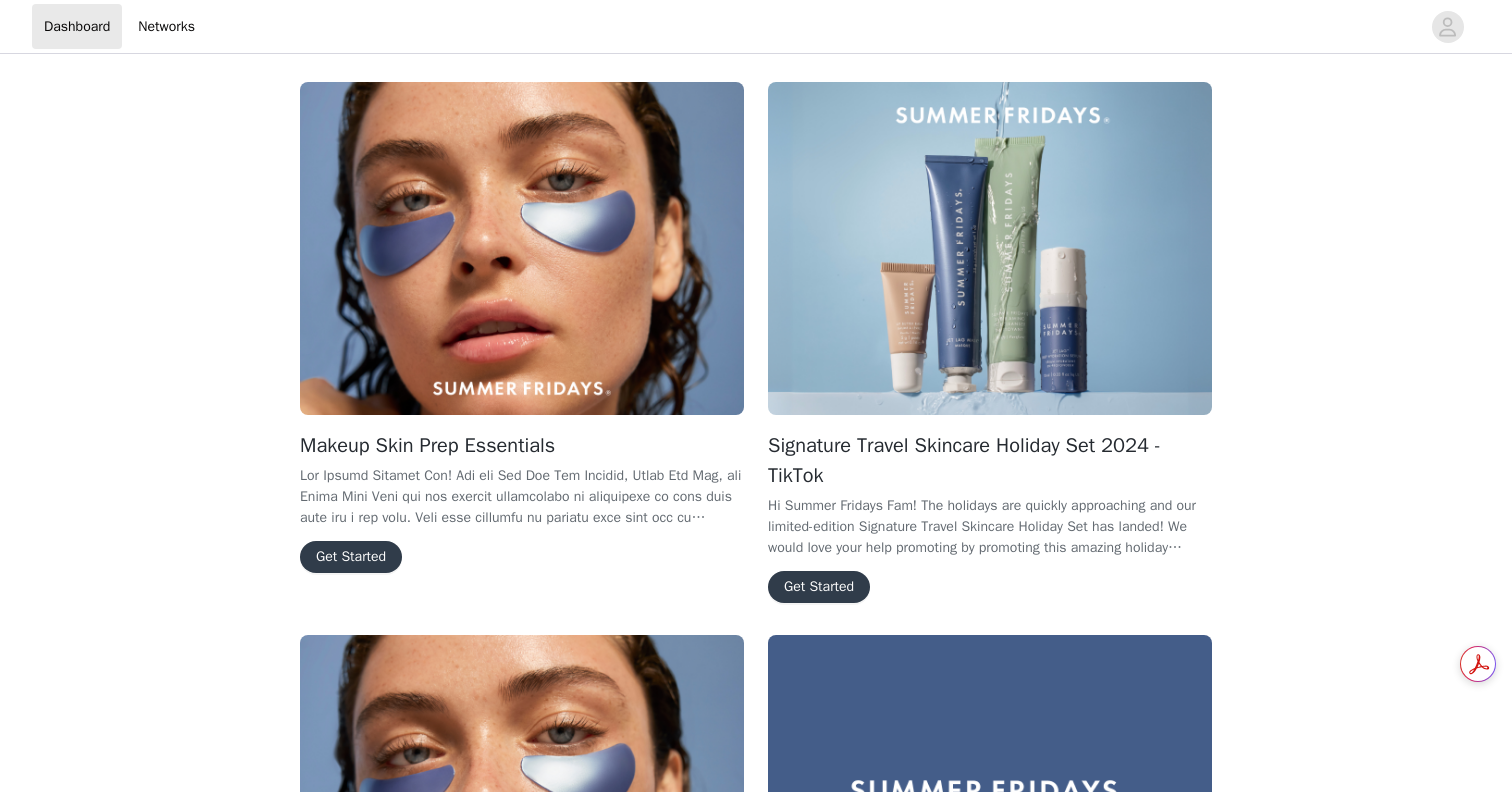 scroll, scrollTop: 0, scrollLeft: 0, axis: both 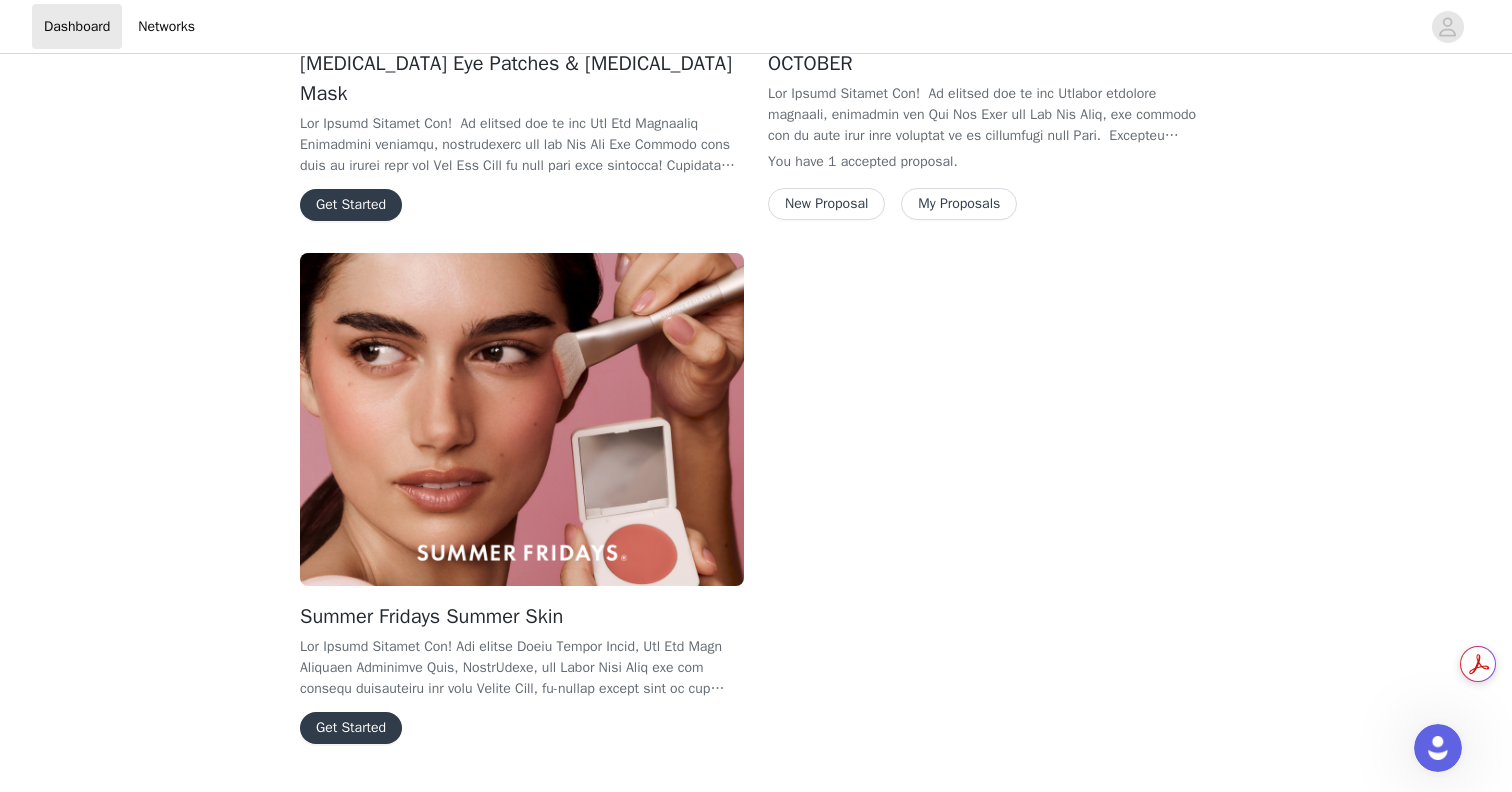click on "Get Started" at bounding box center [351, 728] 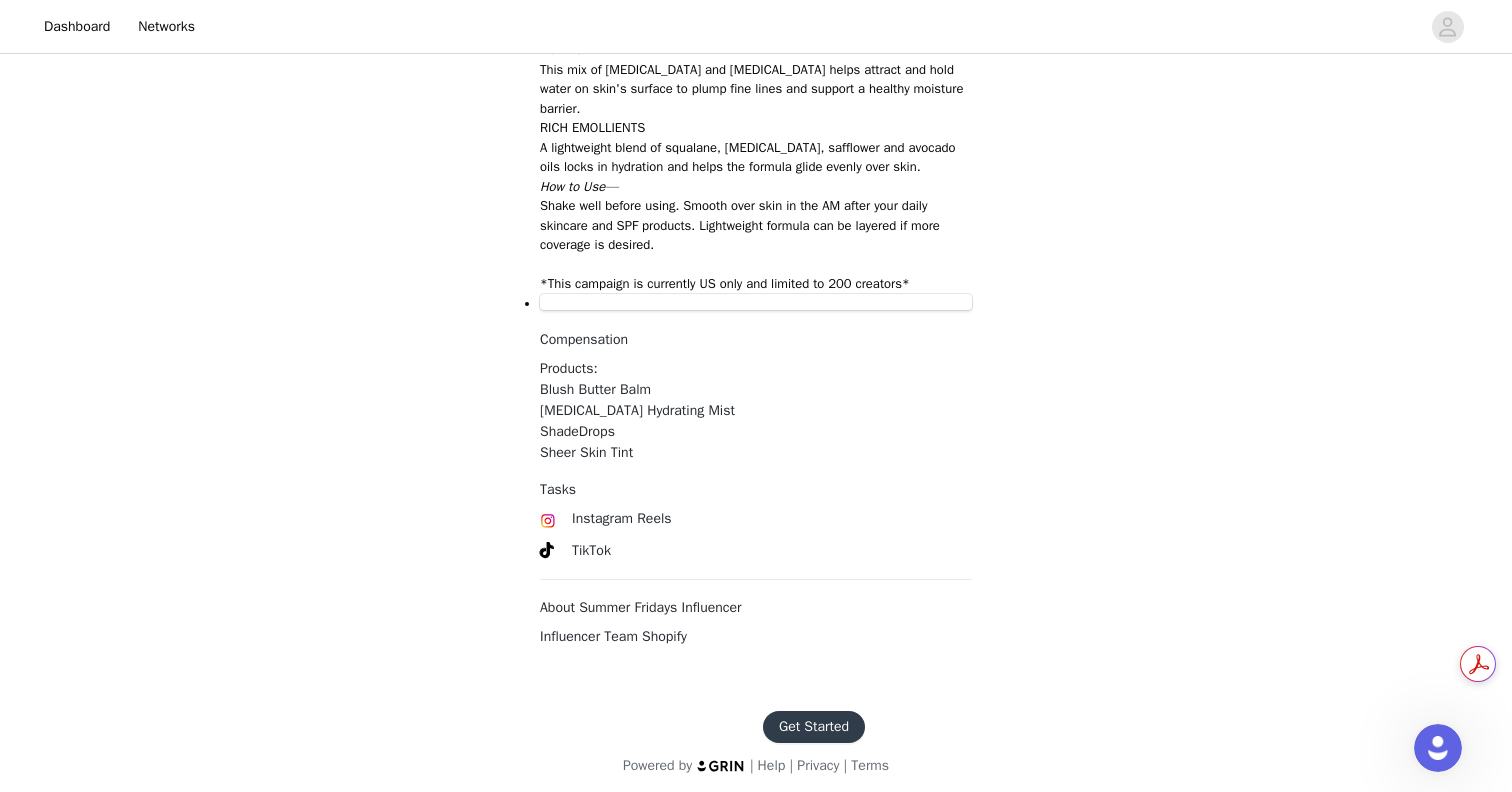 scroll, scrollTop: 1882, scrollLeft: 0, axis: vertical 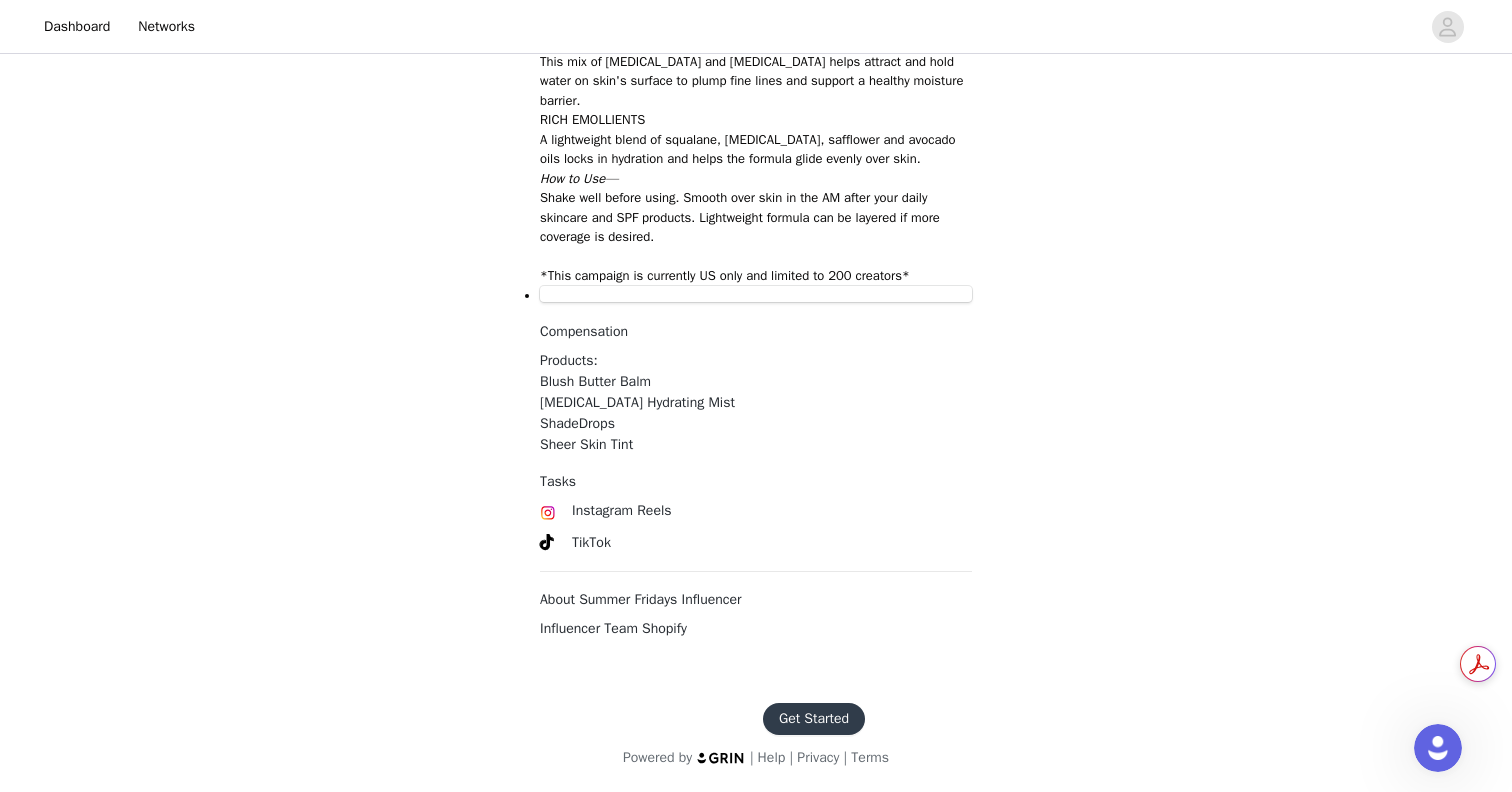 click at bounding box center [756, 294] 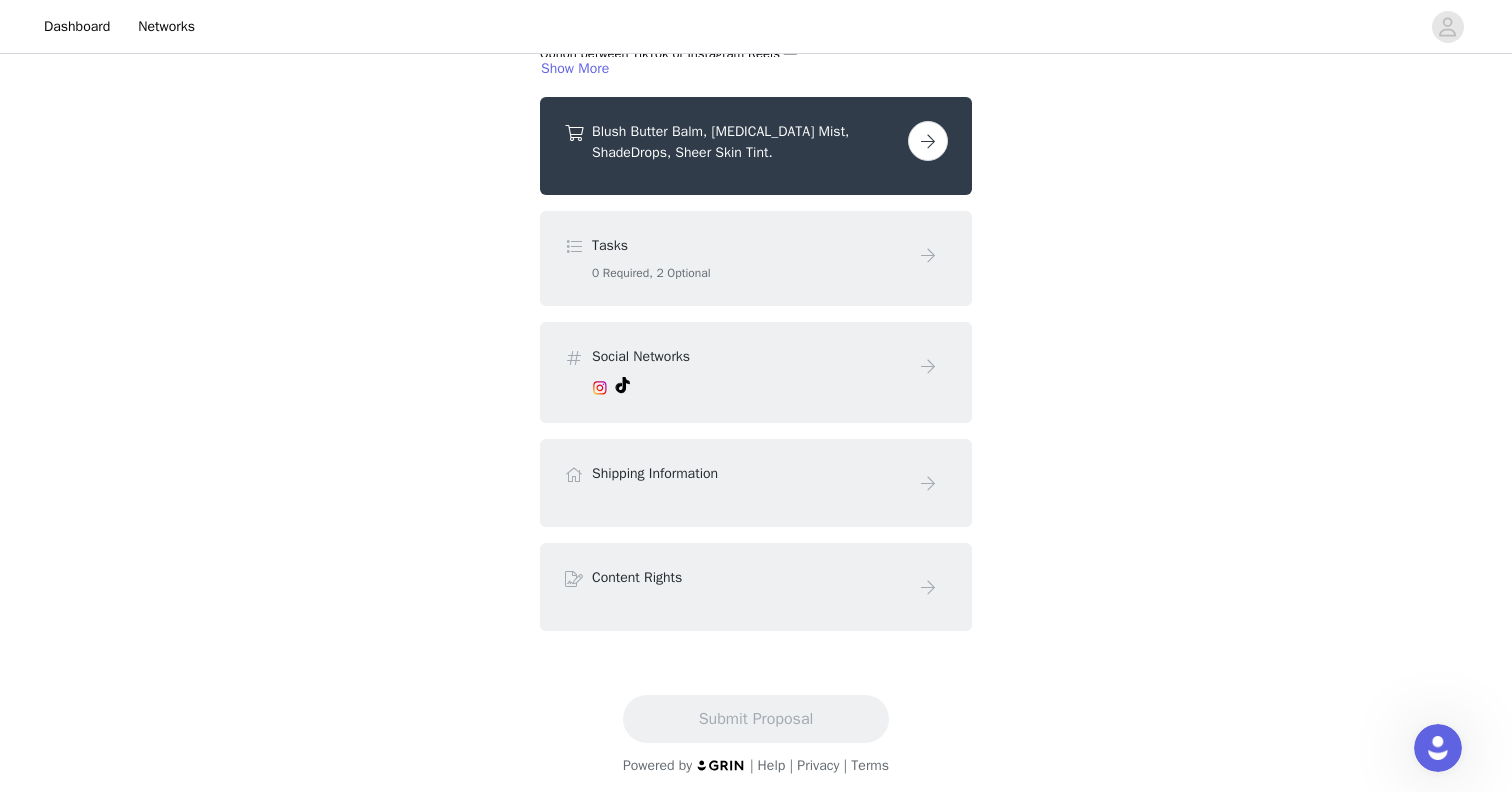 scroll, scrollTop: 333, scrollLeft: 0, axis: vertical 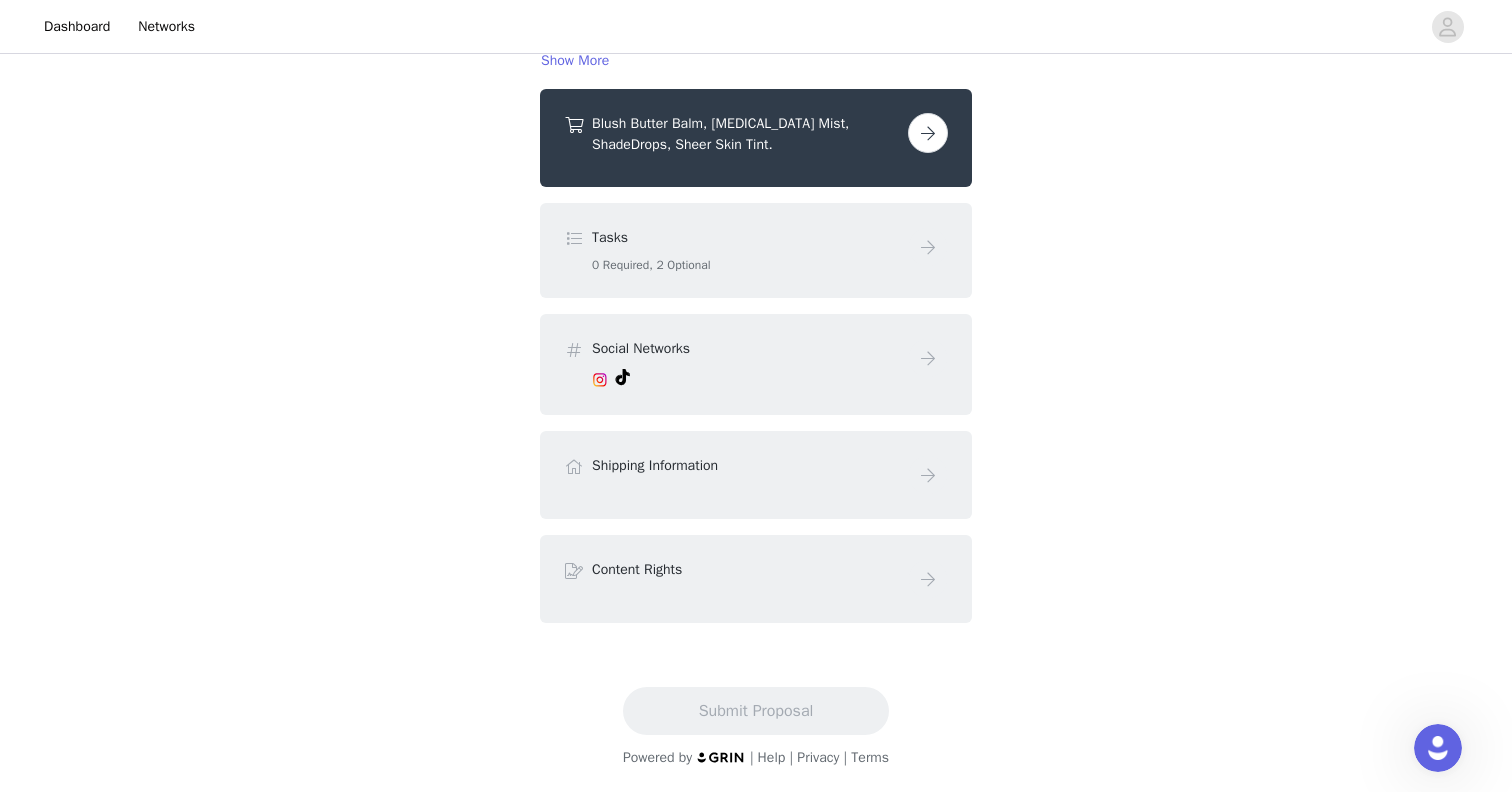 click at bounding box center [928, 133] 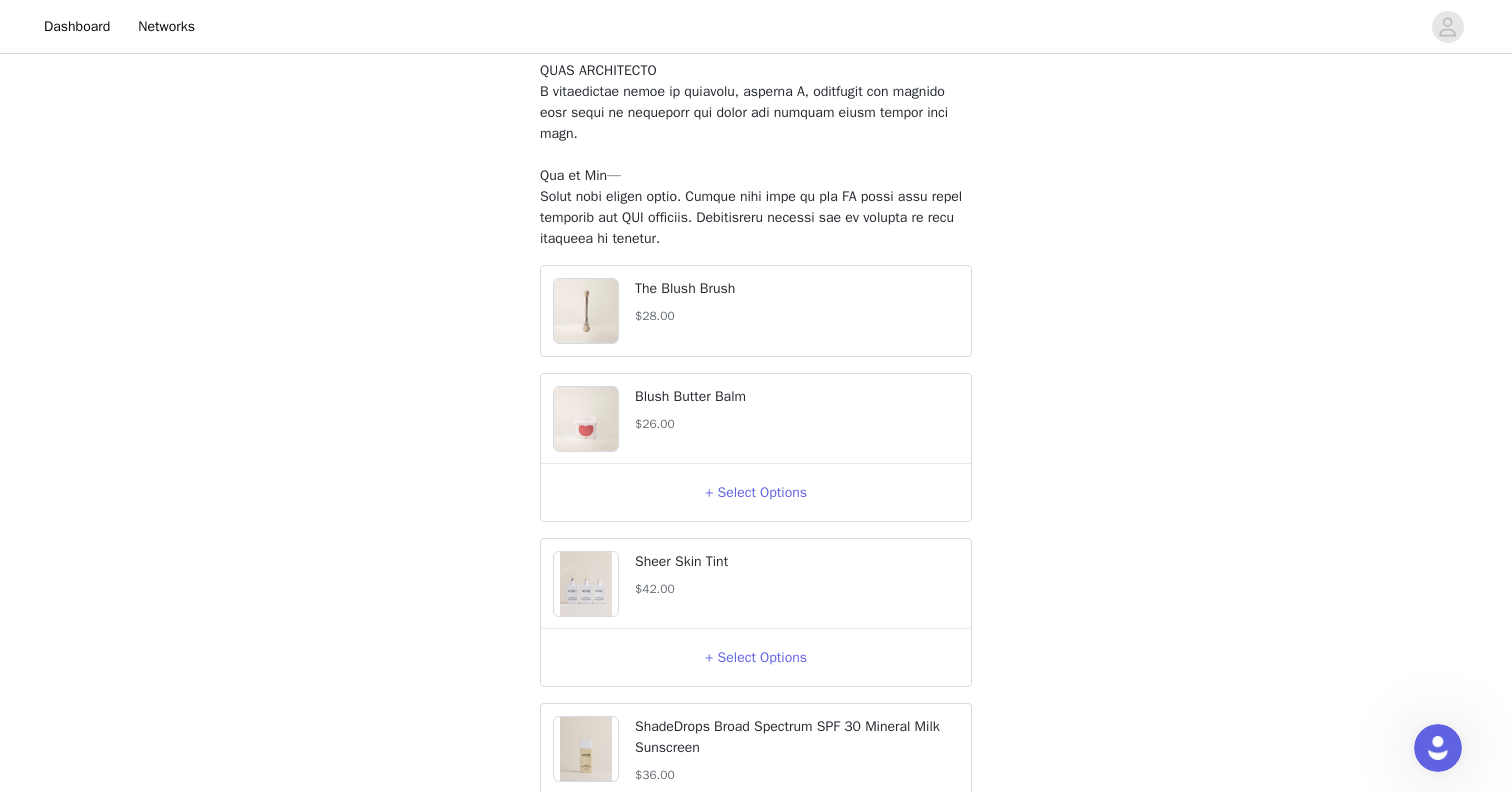 scroll, scrollTop: 1781, scrollLeft: 0, axis: vertical 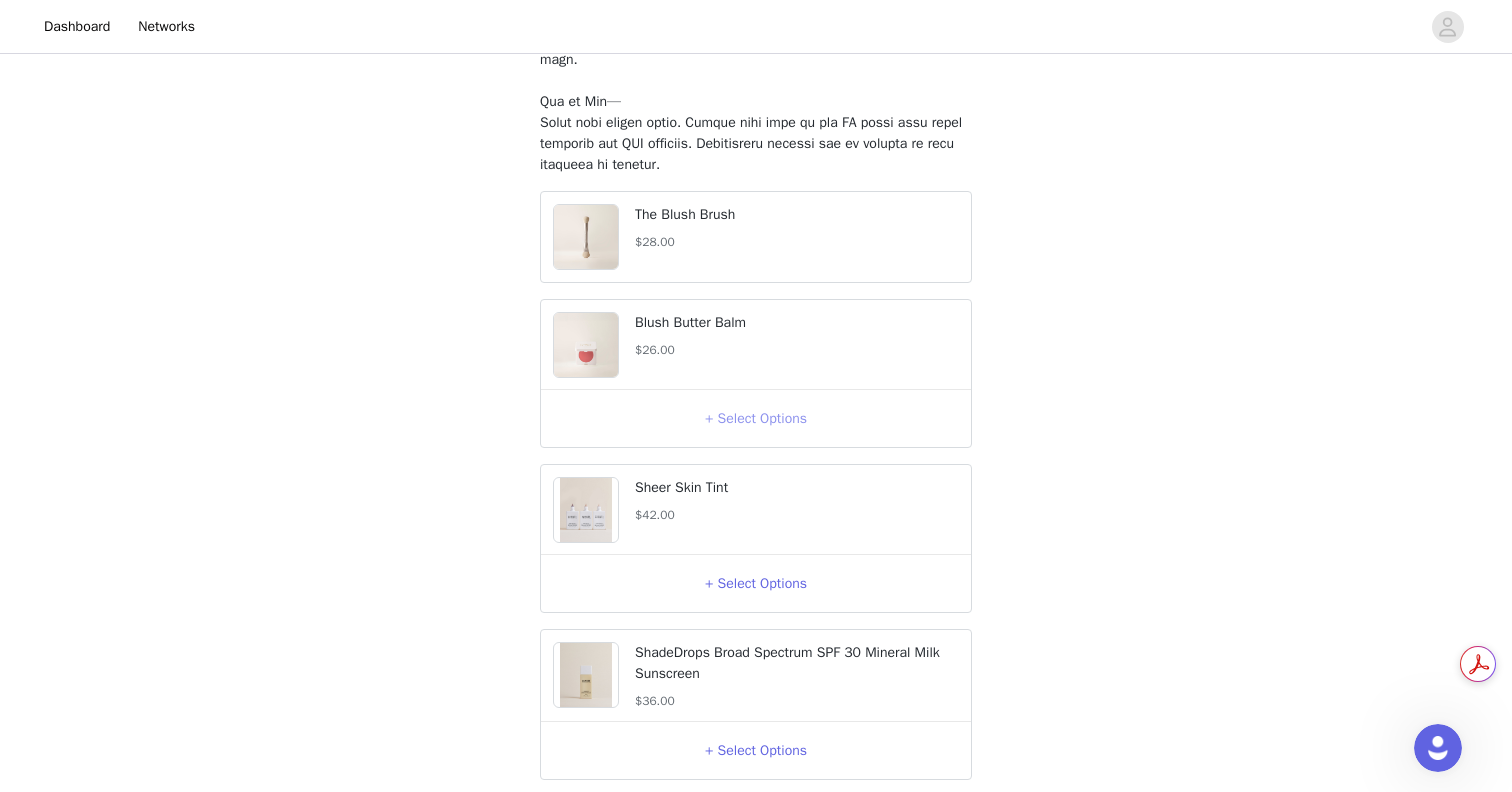 click on "+ Select Options" at bounding box center [756, 419] 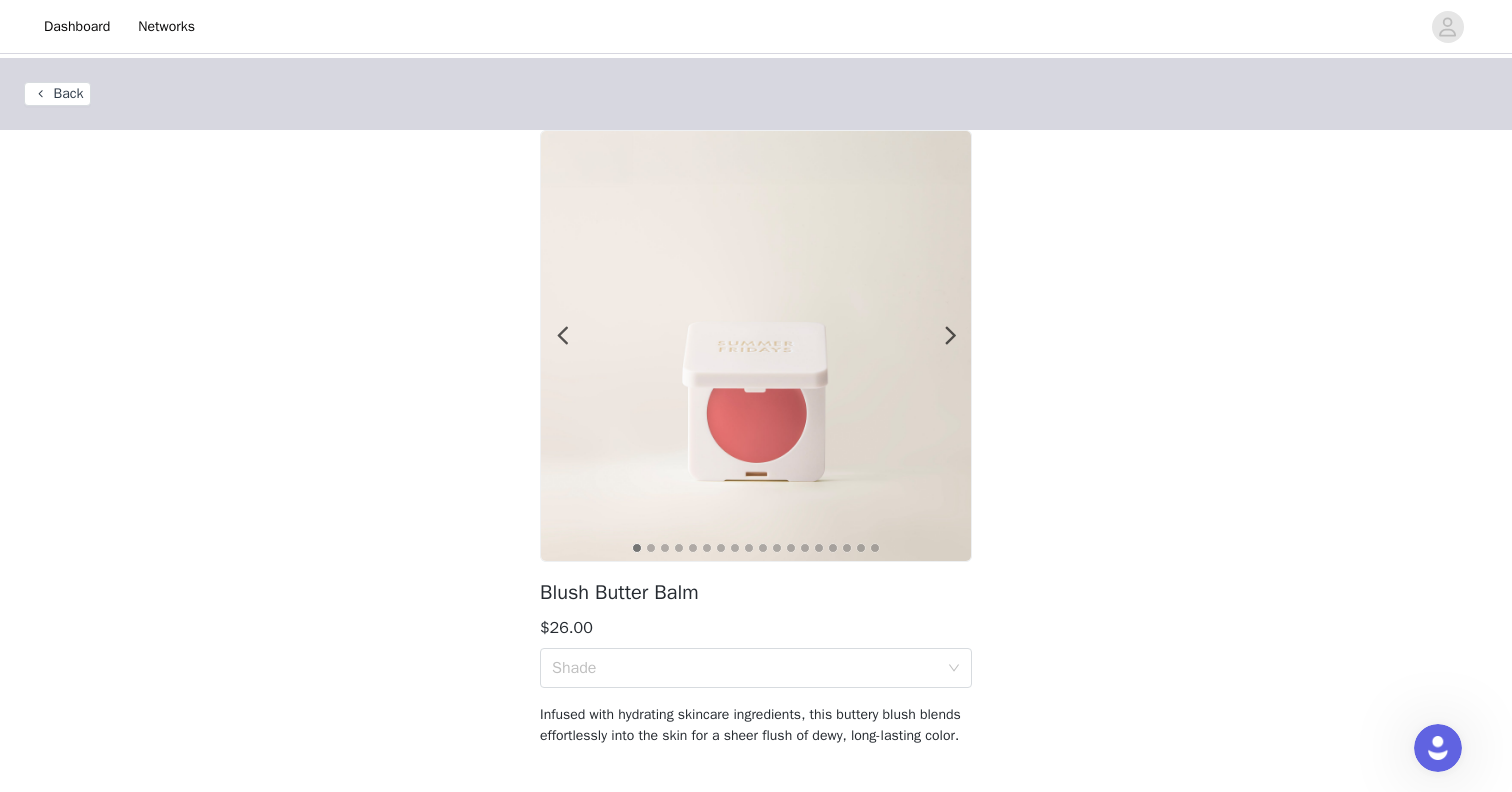 scroll, scrollTop: 95, scrollLeft: 0, axis: vertical 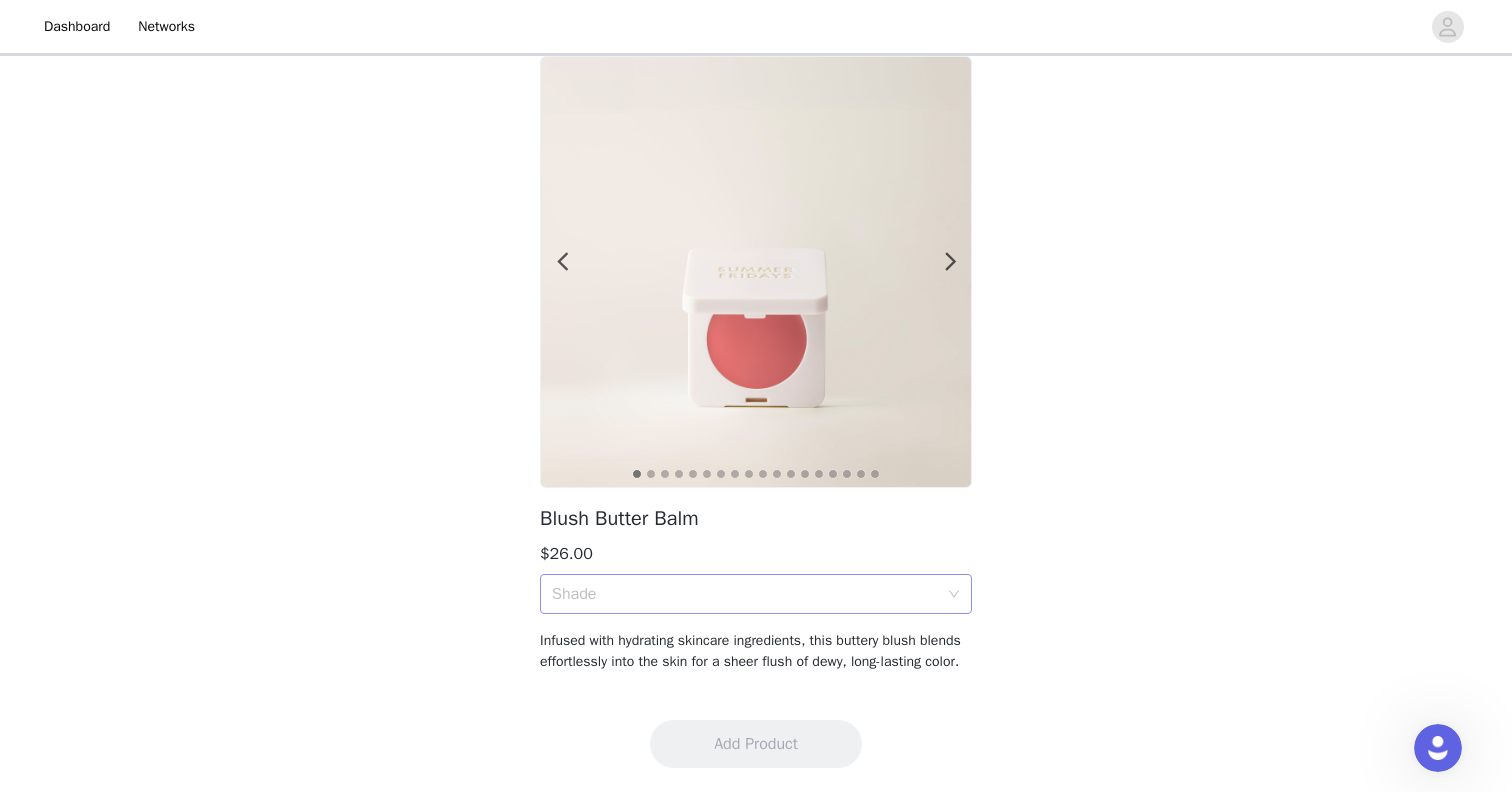 click on "Shade" at bounding box center [745, 594] 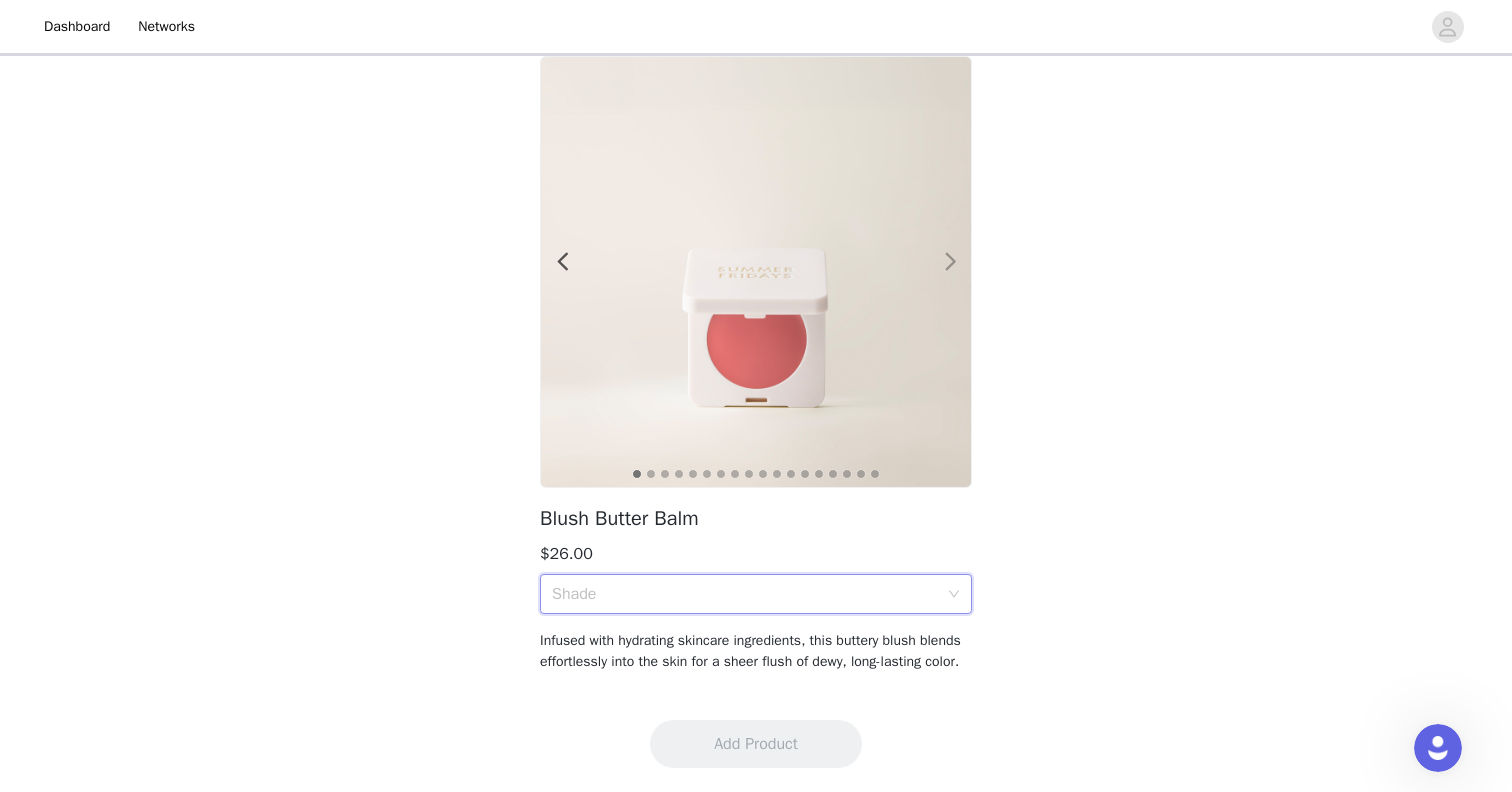 click at bounding box center [950, 262] 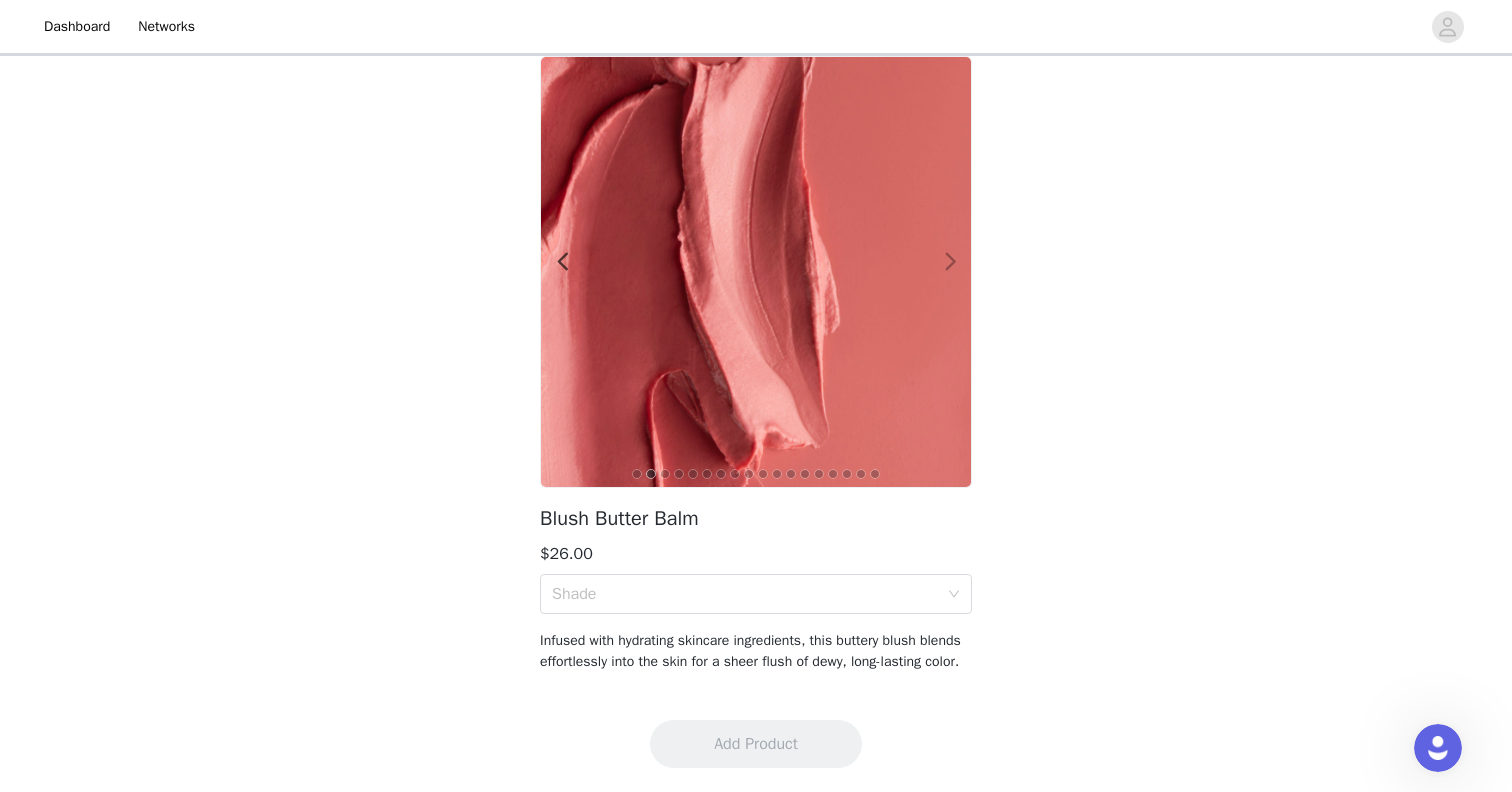 click at bounding box center [950, 262] 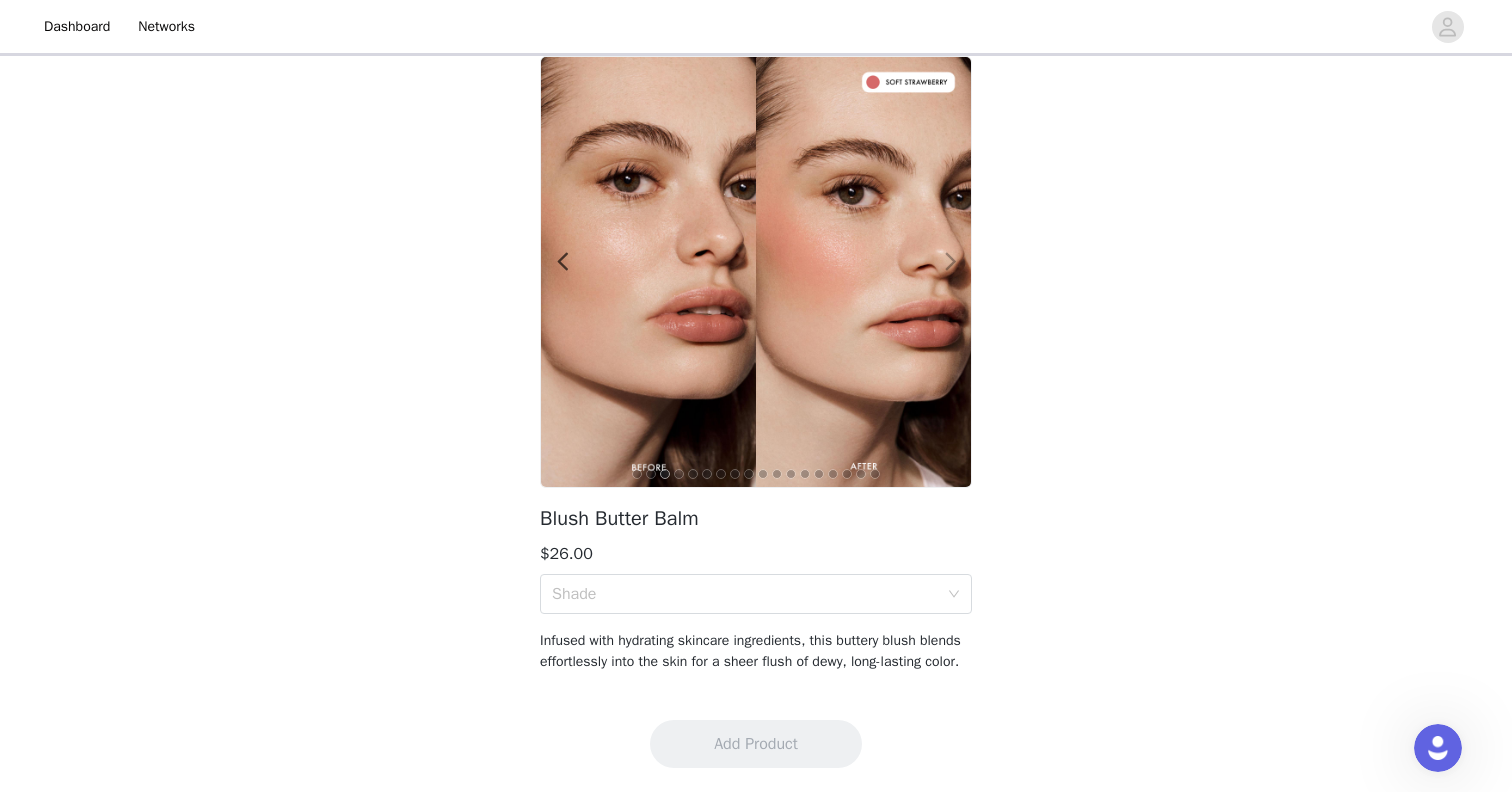 click at bounding box center (950, 262) 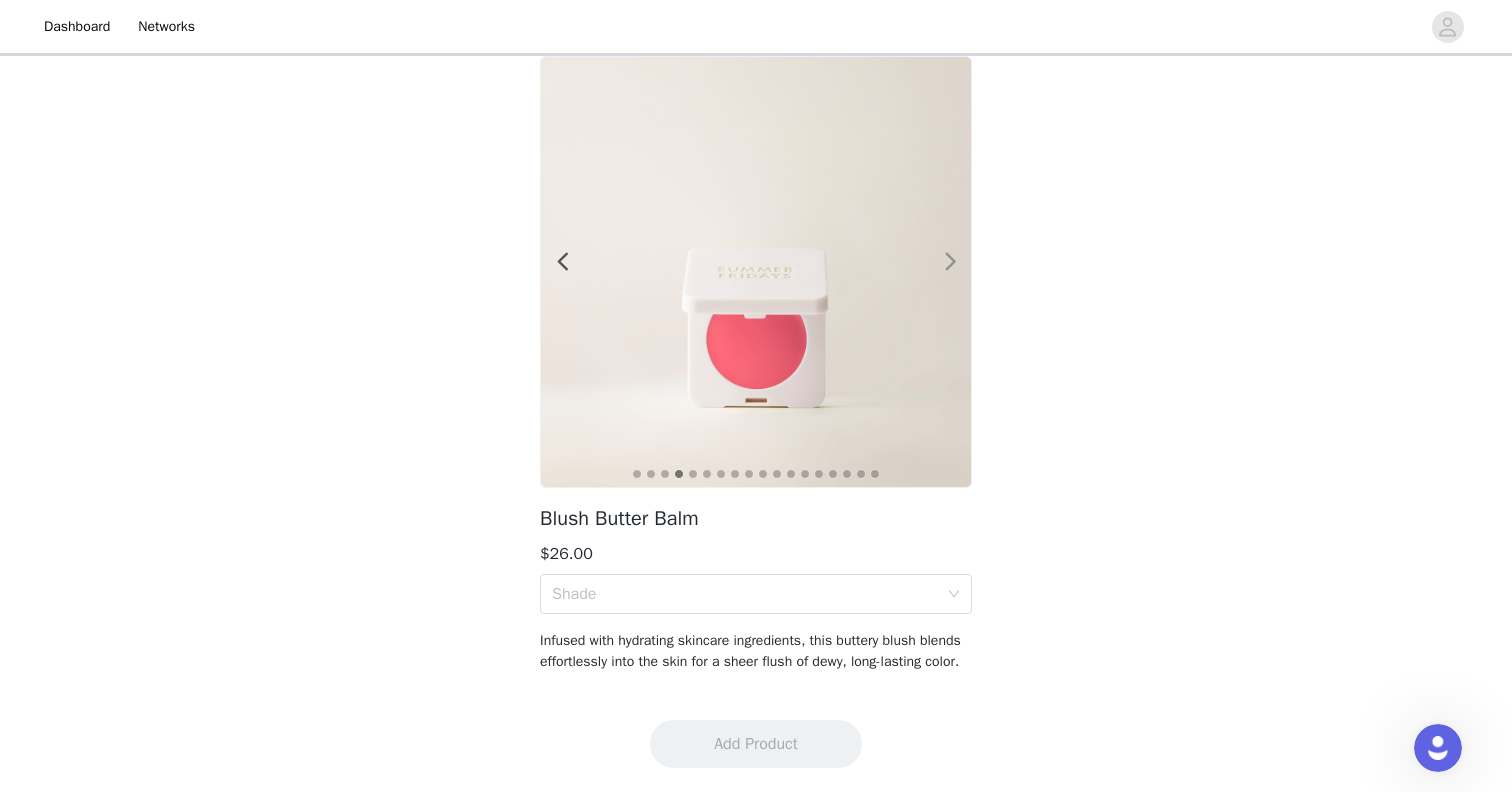 click at bounding box center (950, 262) 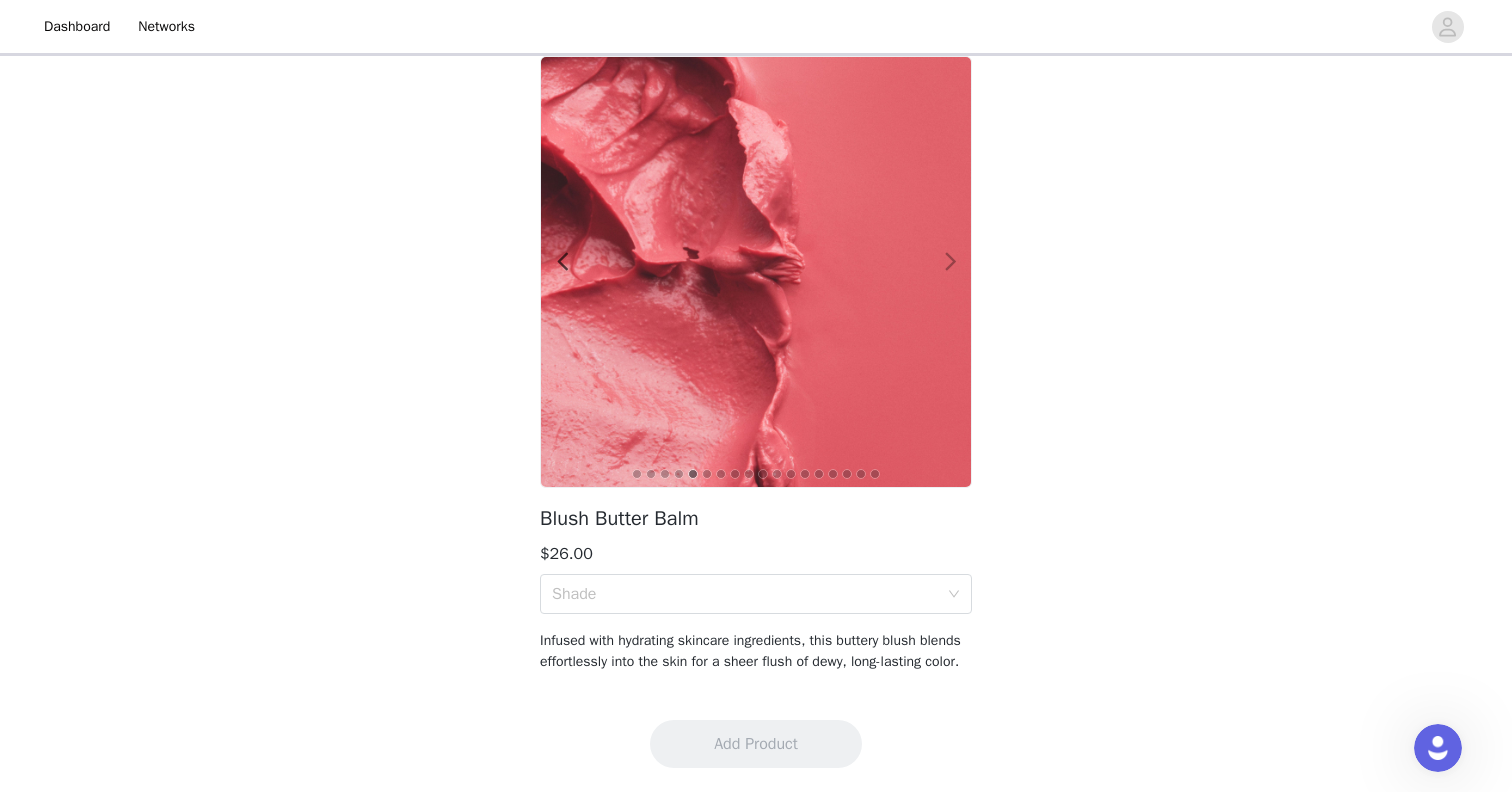 click at bounding box center [950, 262] 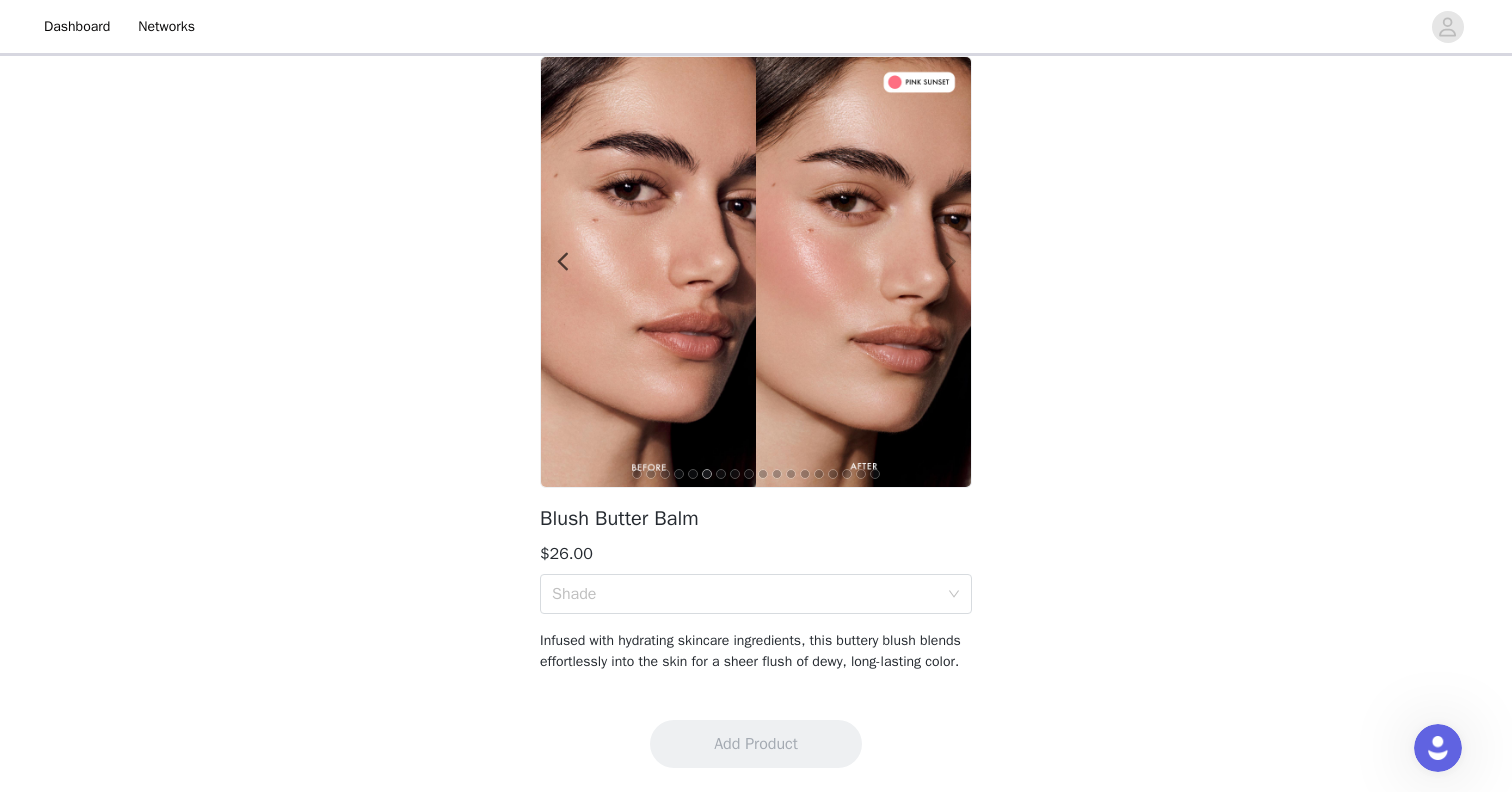 click at bounding box center [950, 262] 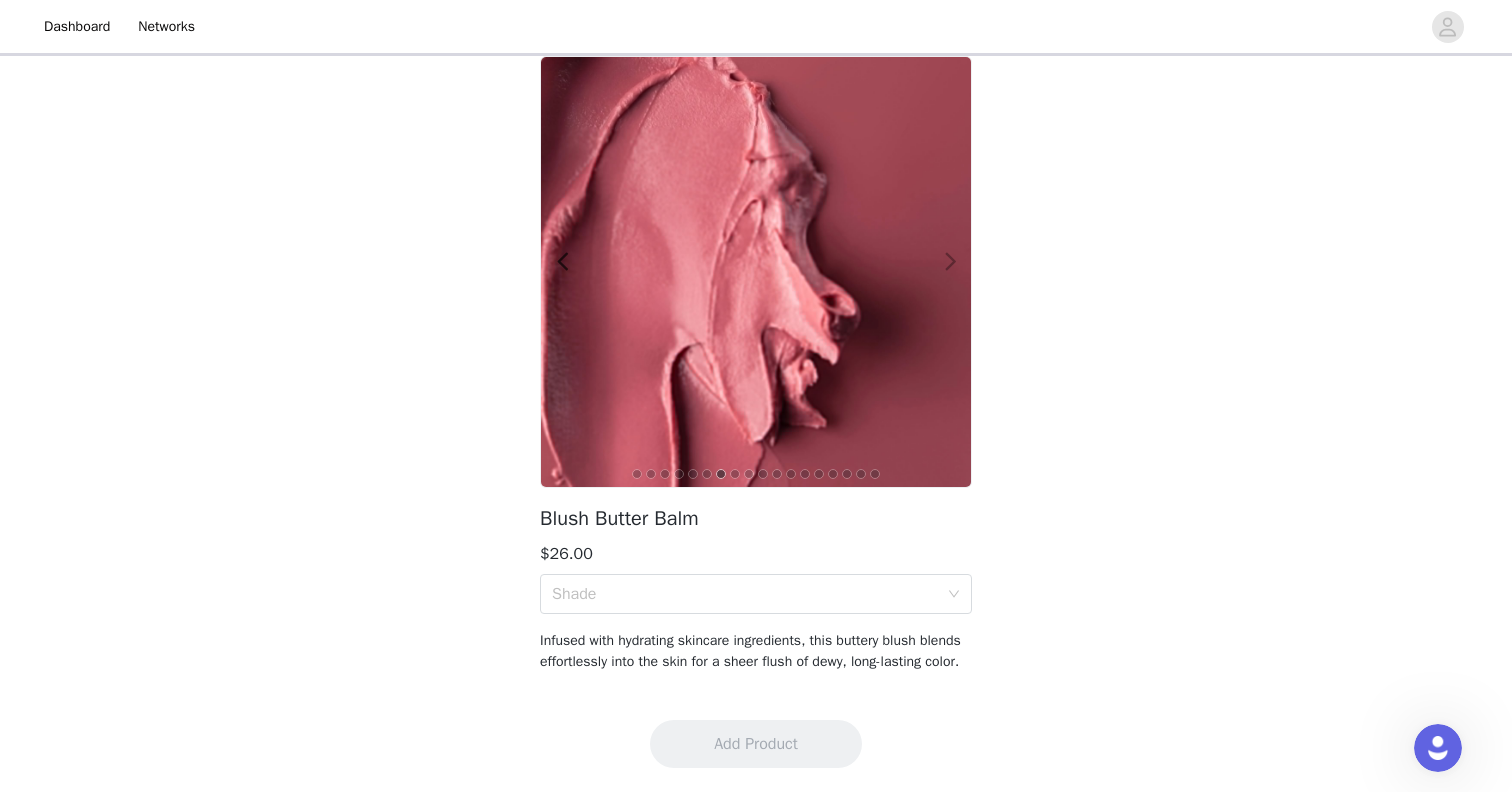 click at bounding box center [950, 262] 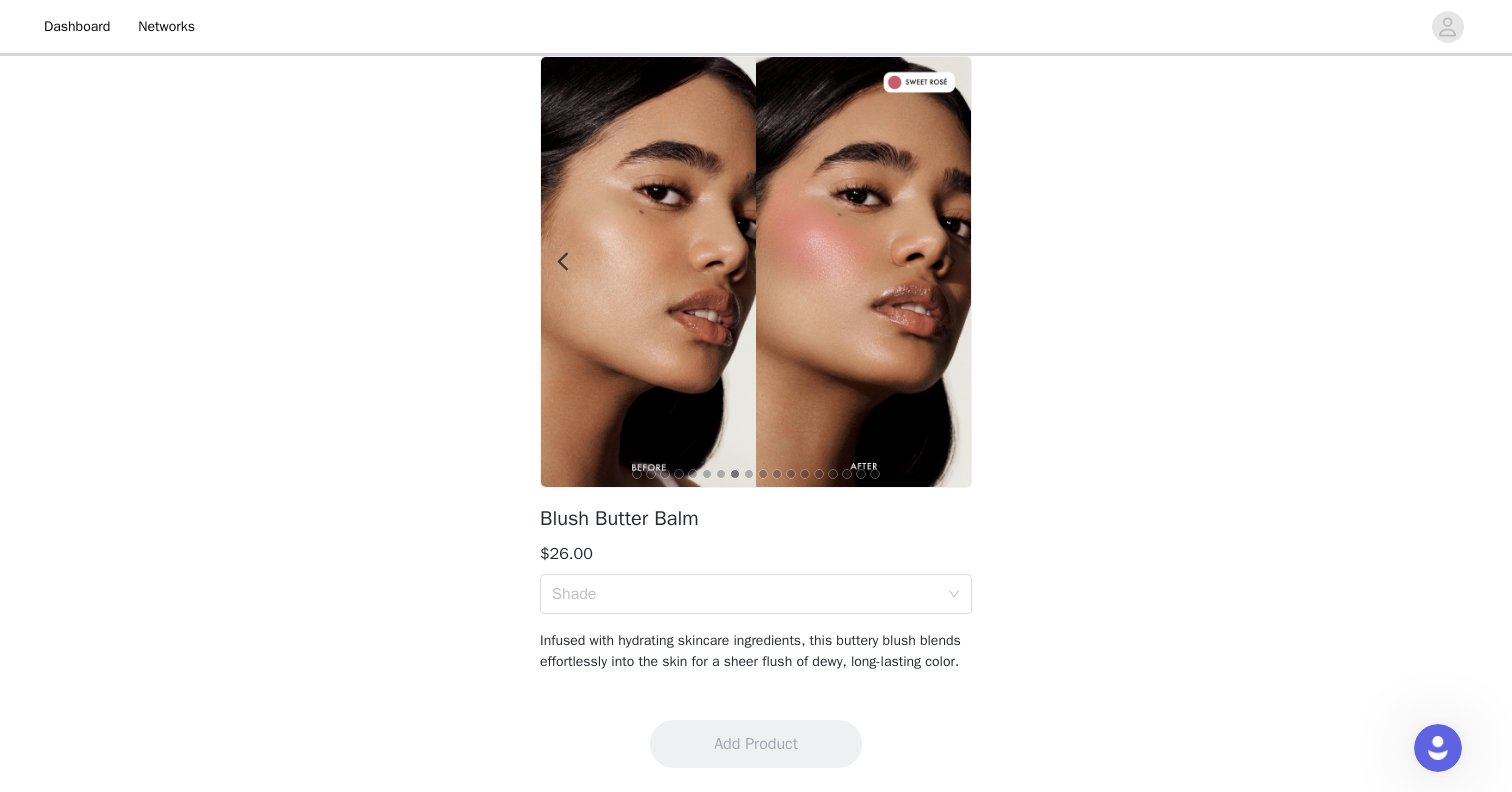 click at bounding box center [950, 262] 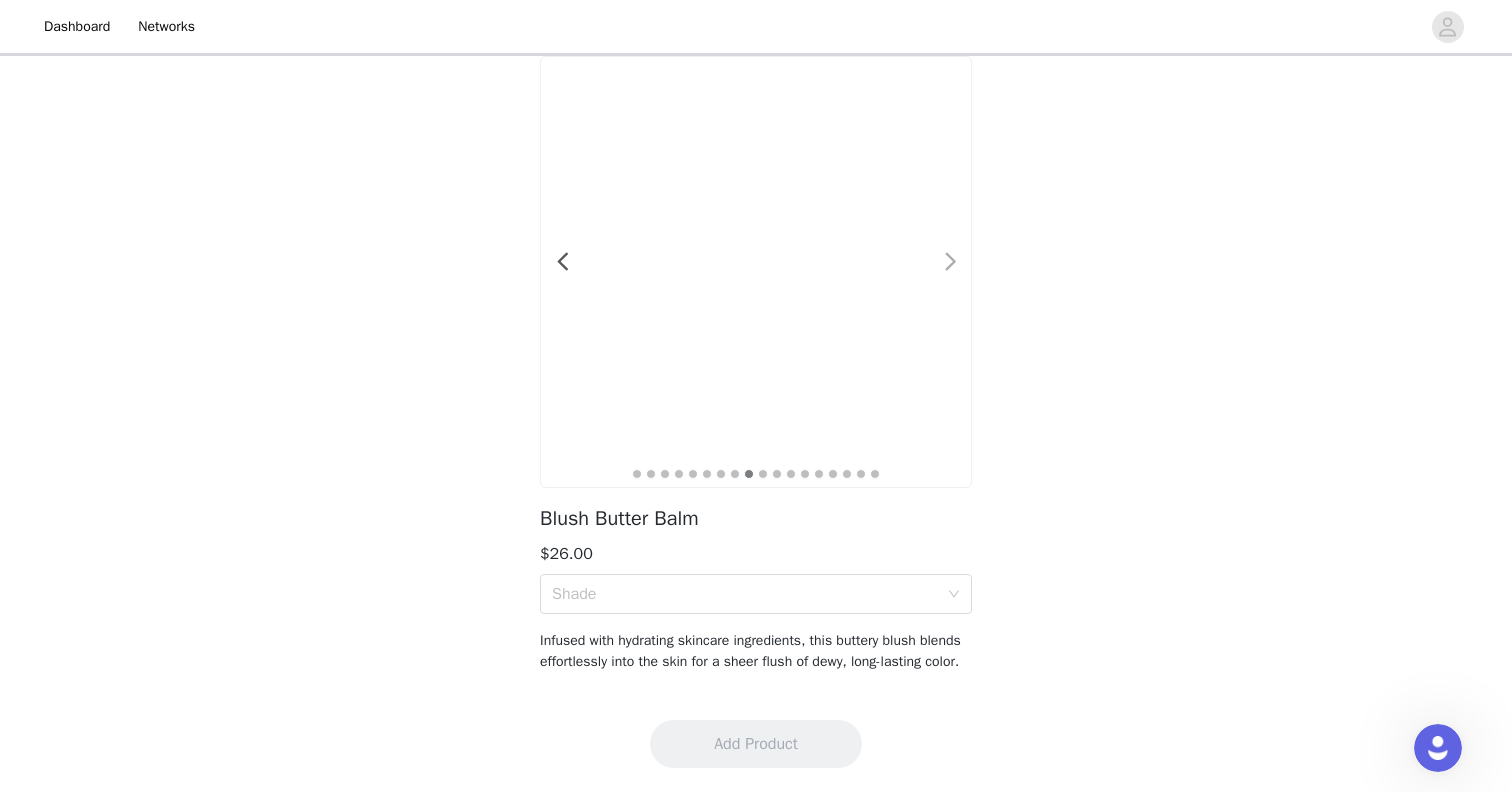 click at bounding box center [950, 262] 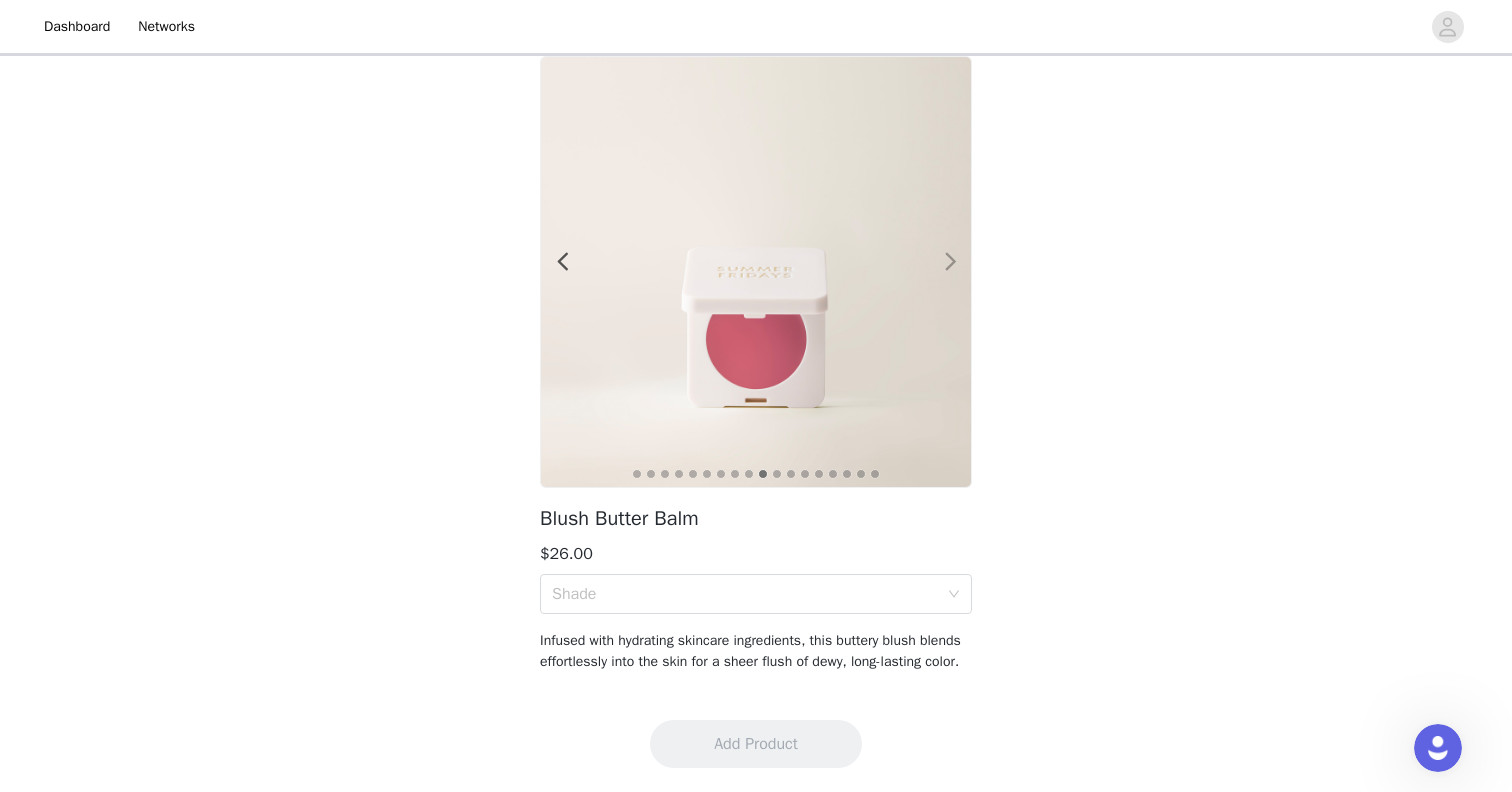 click at bounding box center [950, 262] 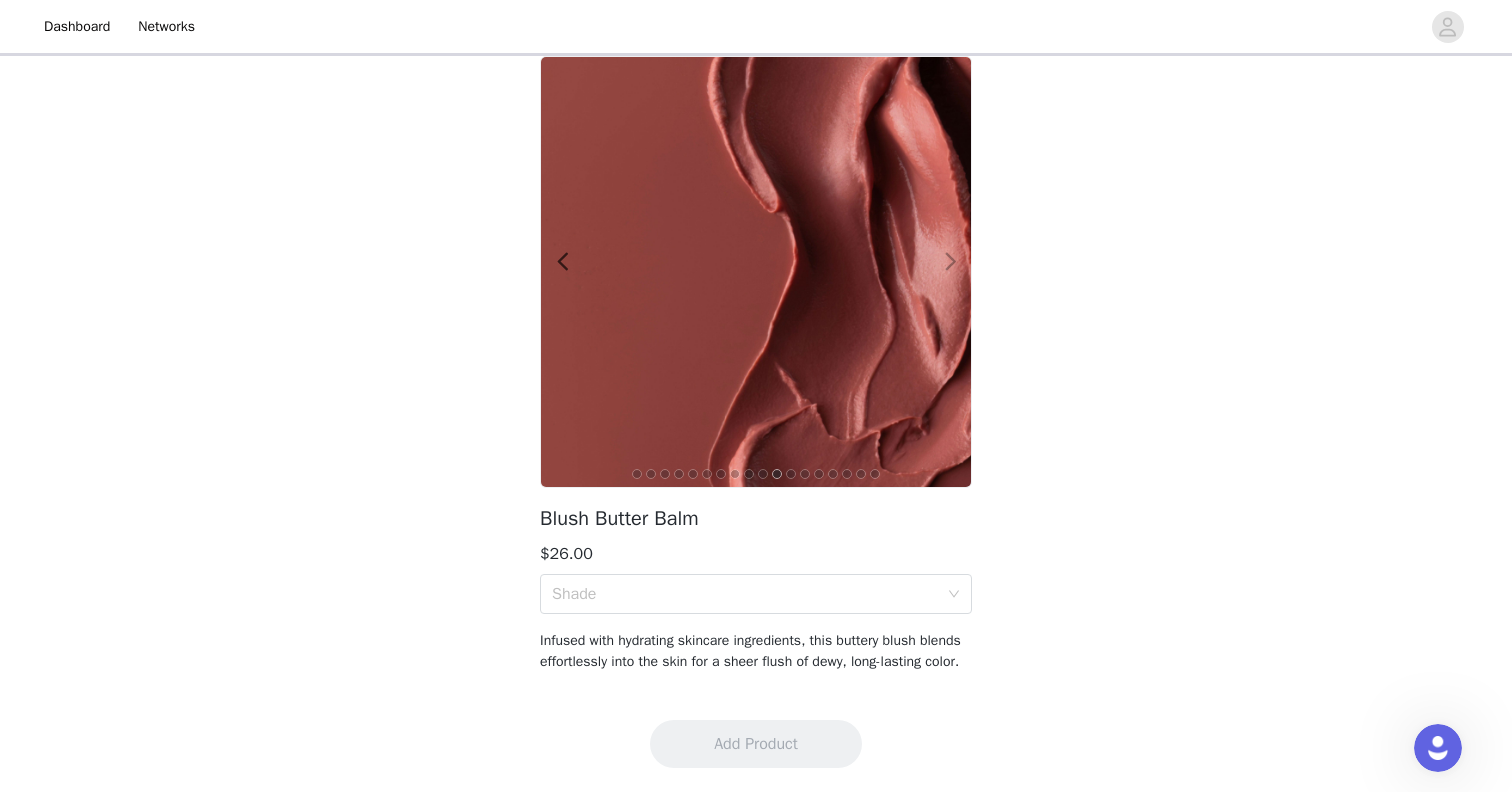 click at bounding box center (950, 262) 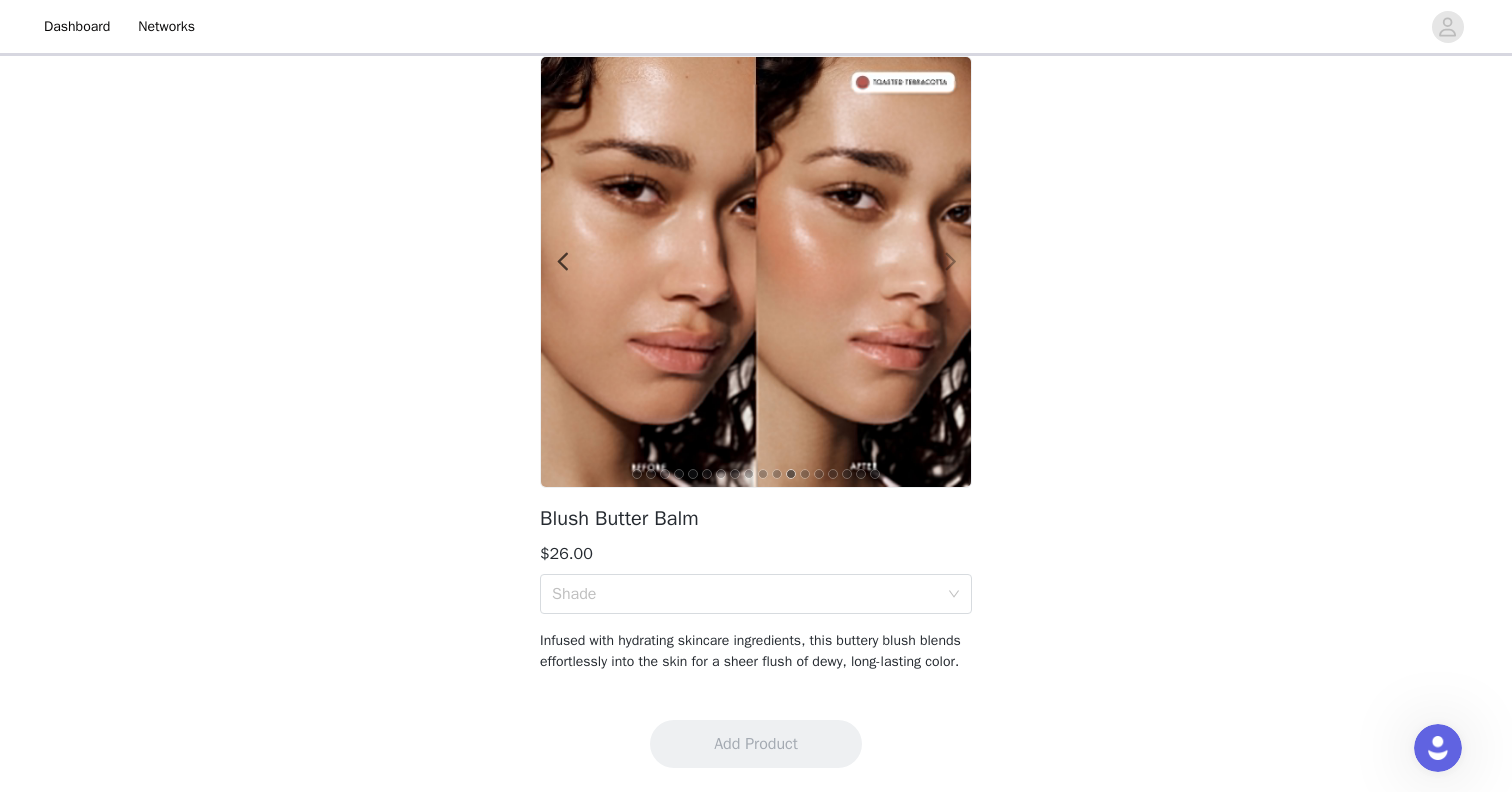 click at bounding box center (950, 262) 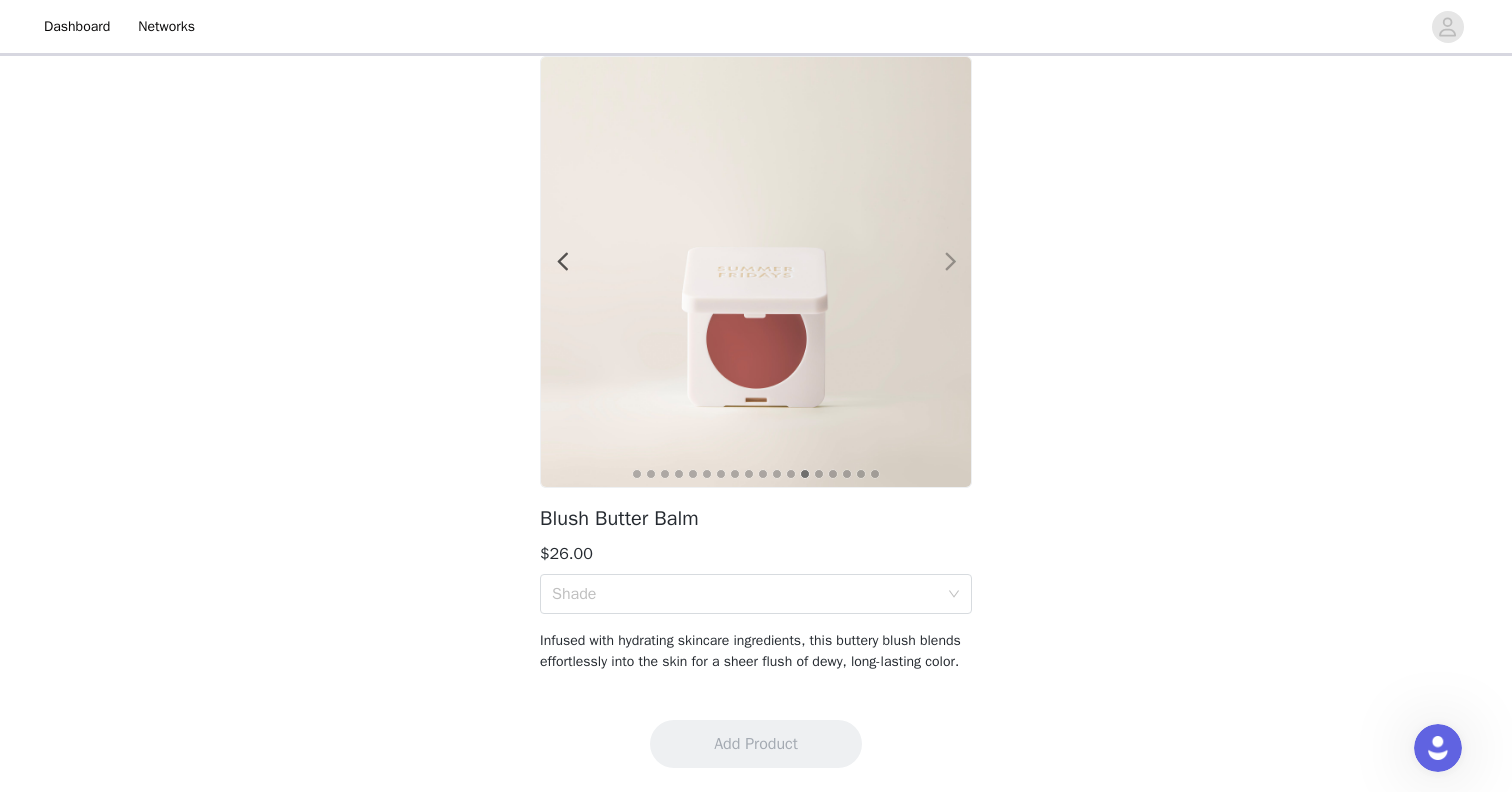 click at bounding box center (950, 262) 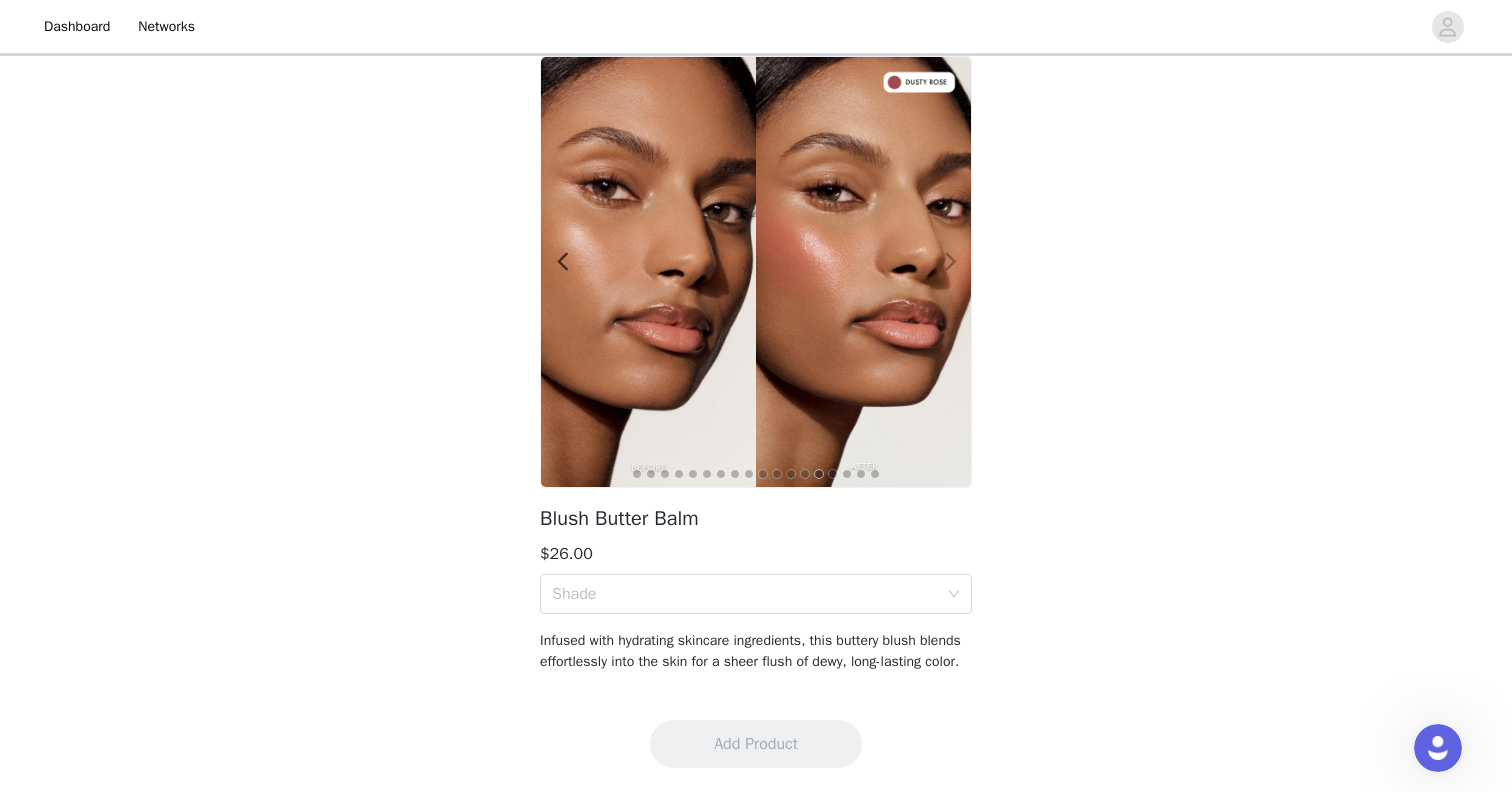 click at bounding box center [950, 262] 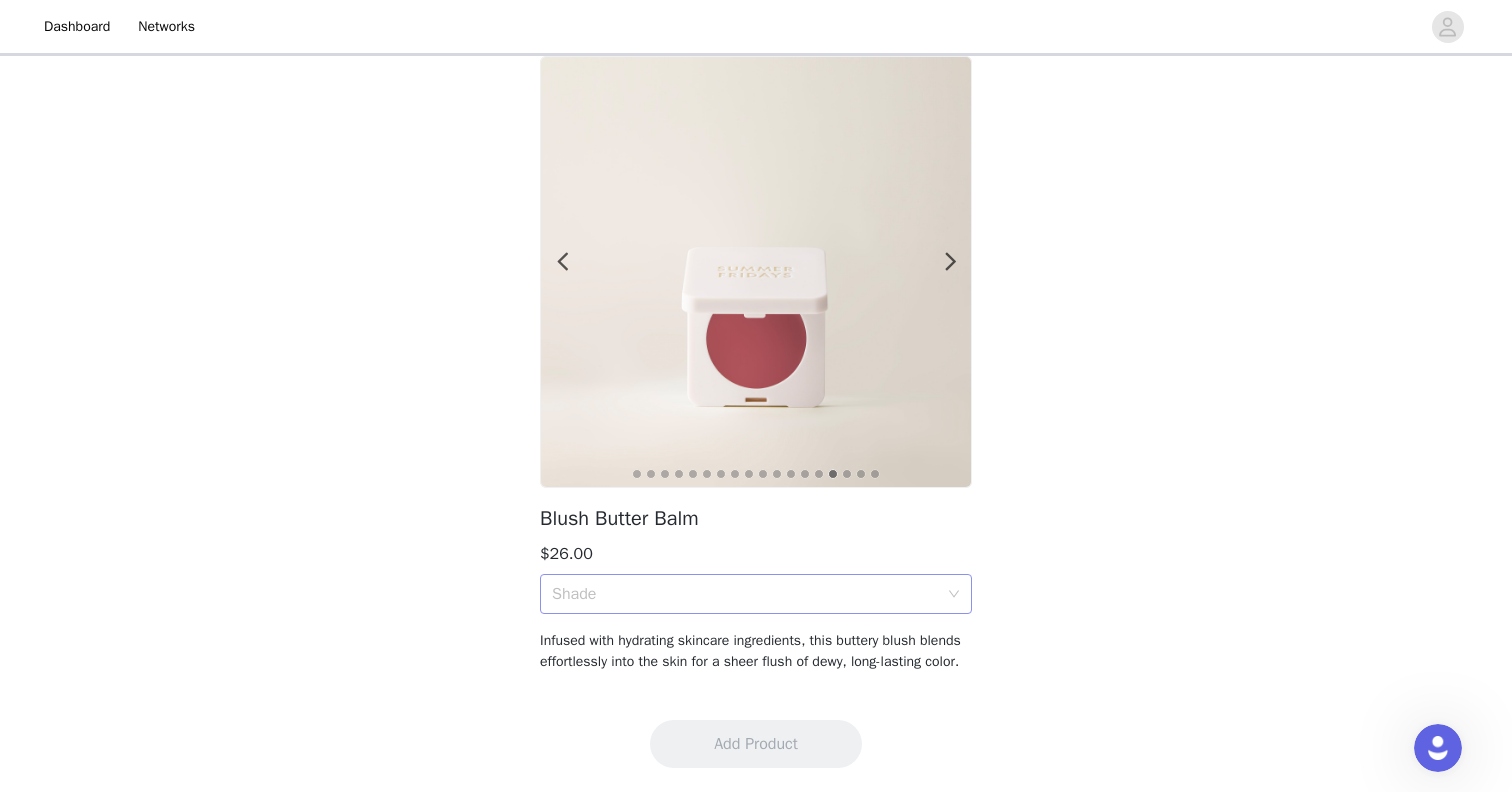 click on "Shade" at bounding box center (745, 594) 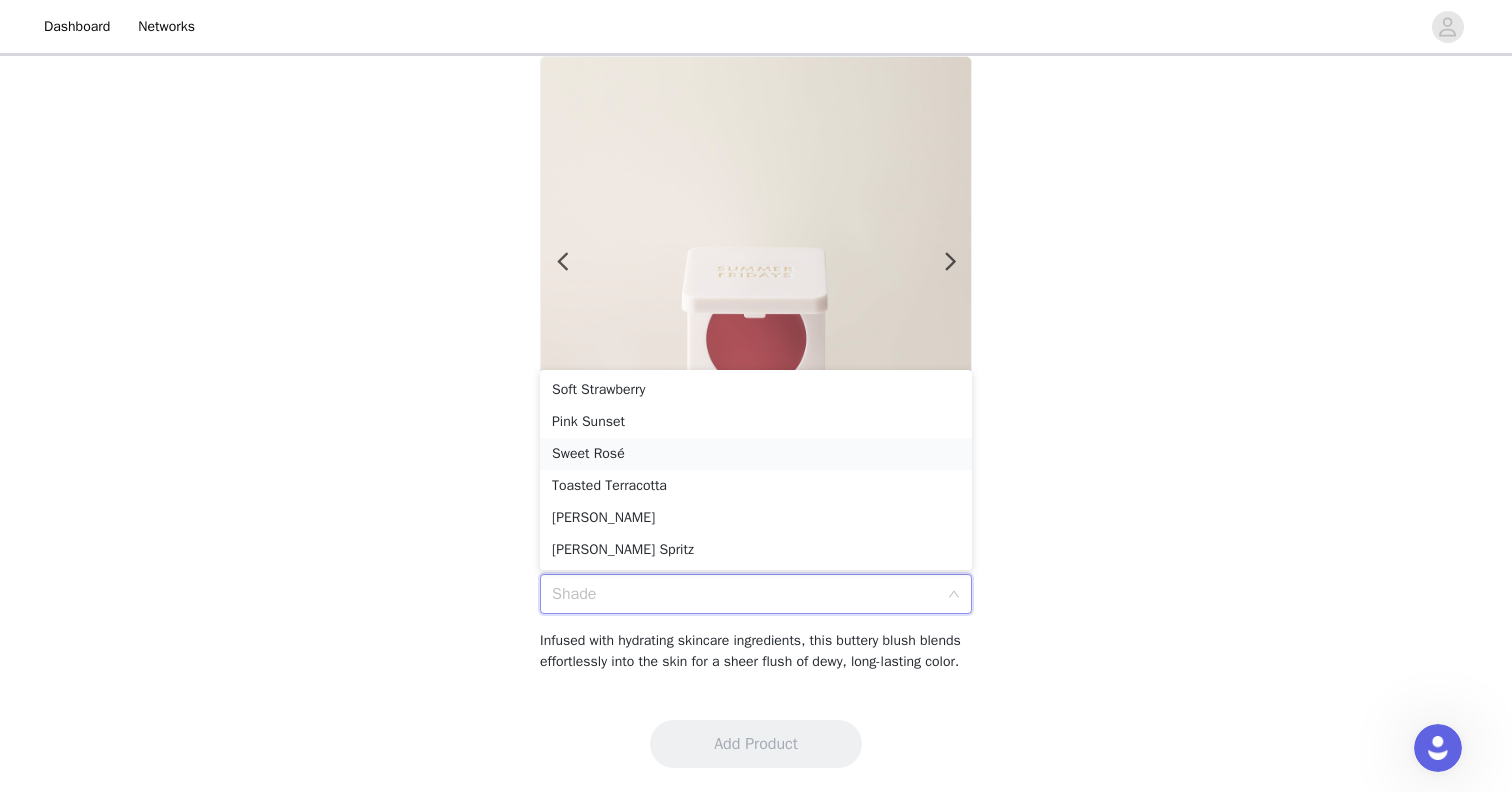 click on "Sweet Rosé" at bounding box center (756, 454) 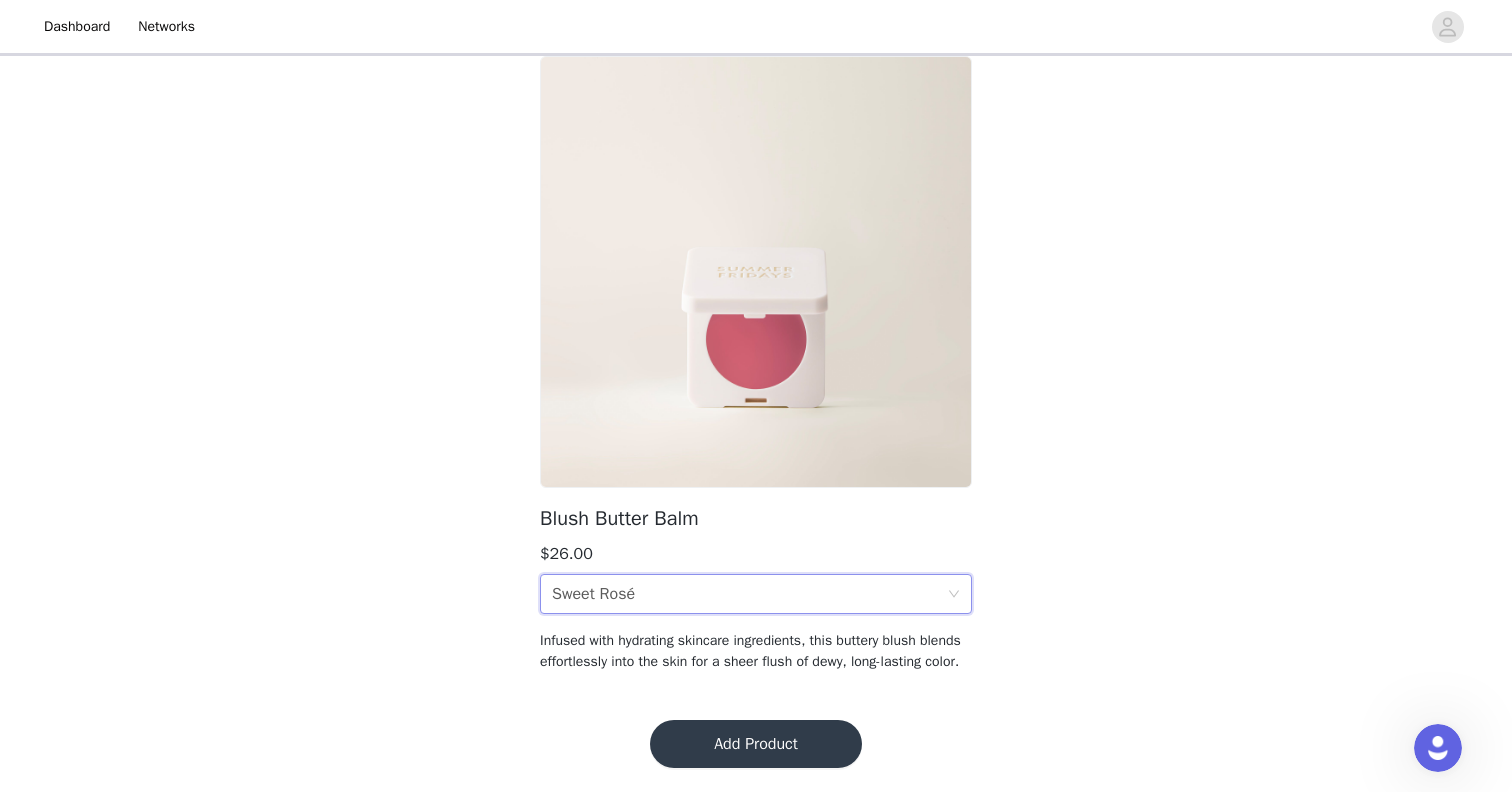 click on "Add Product" at bounding box center (756, 744) 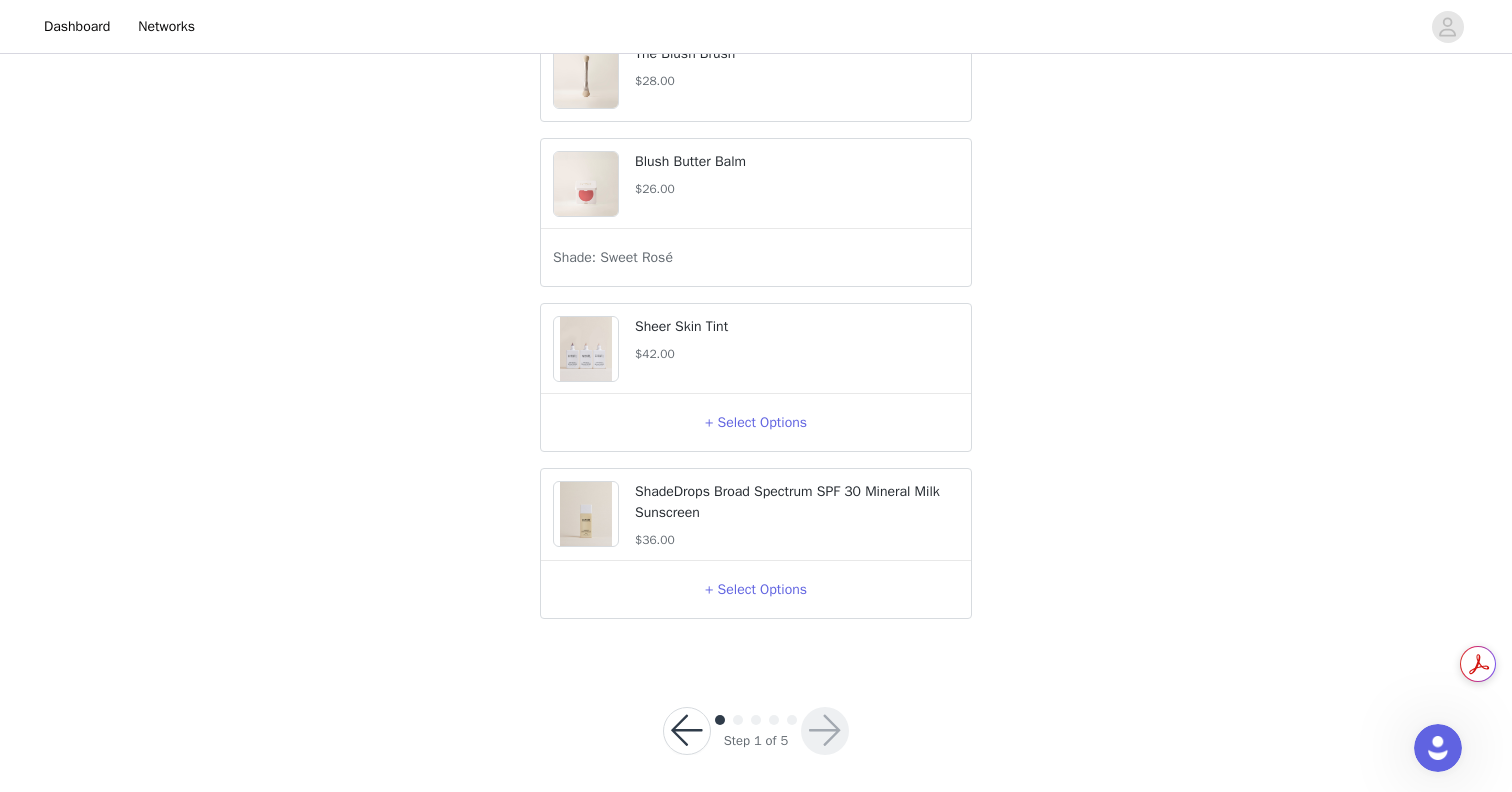 scroll, scrollTop: 1950, scrollLeft: 0, axis: vertical 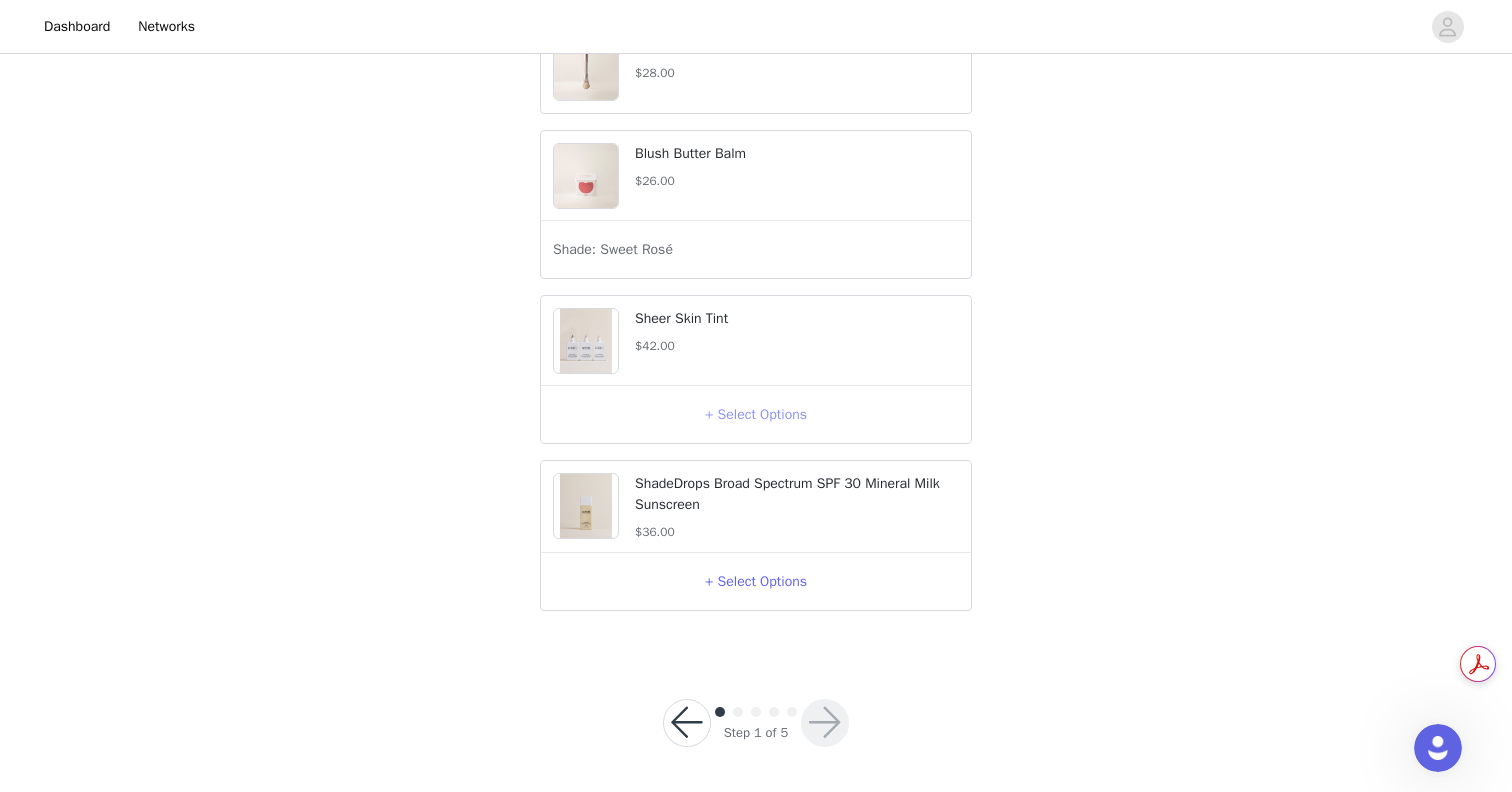 click on "+ Select Options" at bounding box center [756, 415] 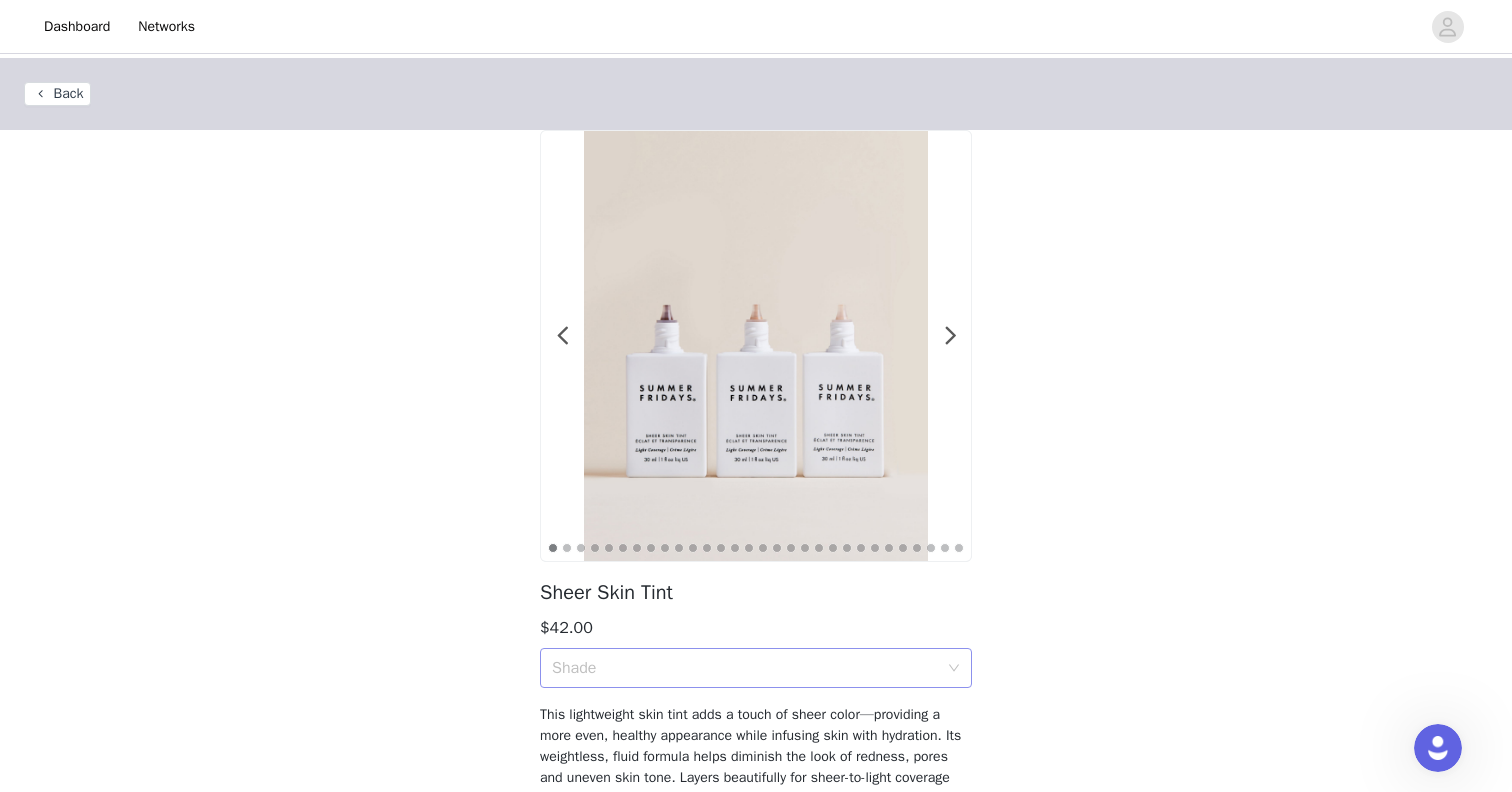 click on "Shade" at bounding box center (749, 668) 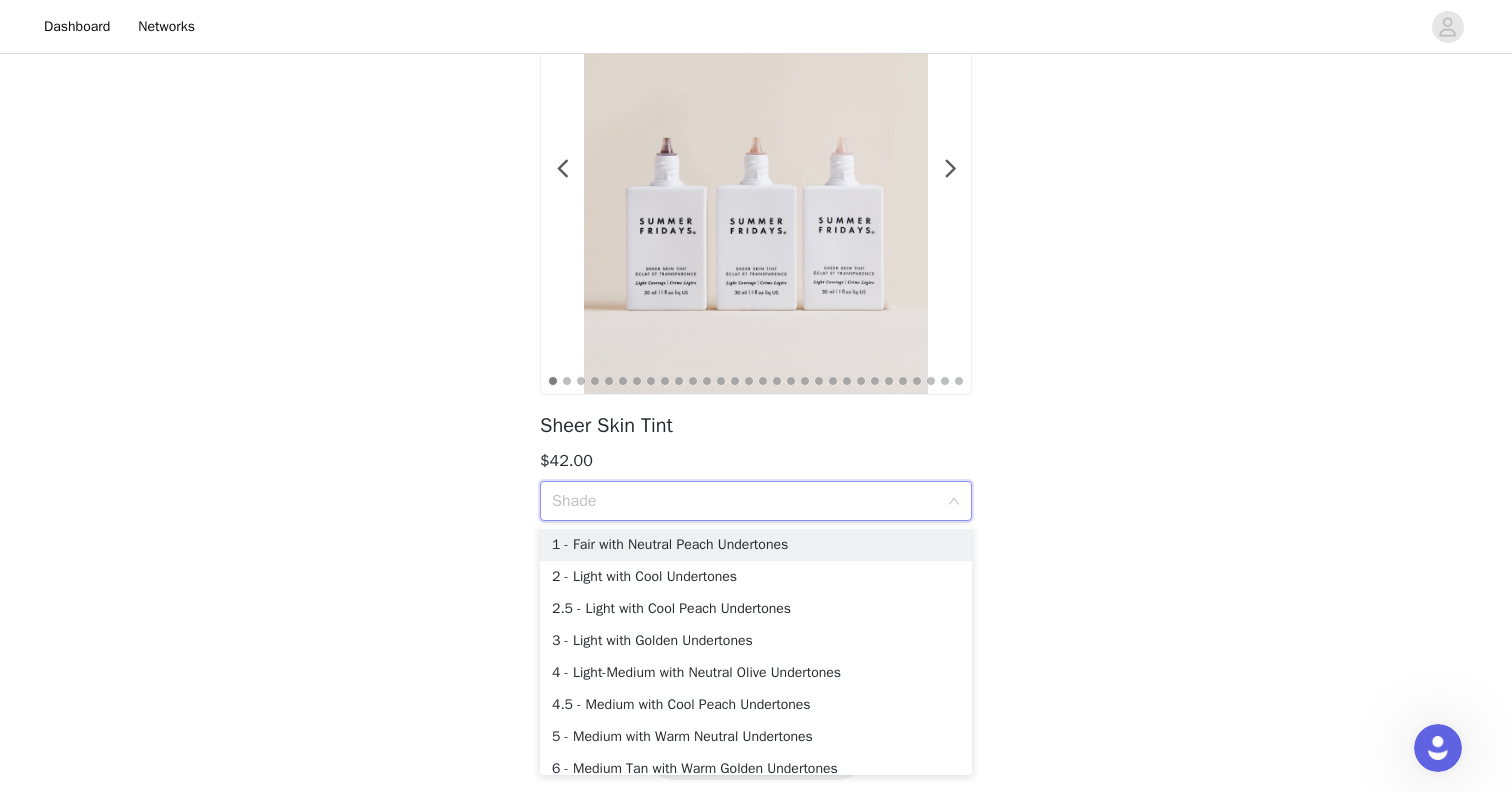 scroll, scrollTop: 179, scrollLeft: 0, axis: vertical 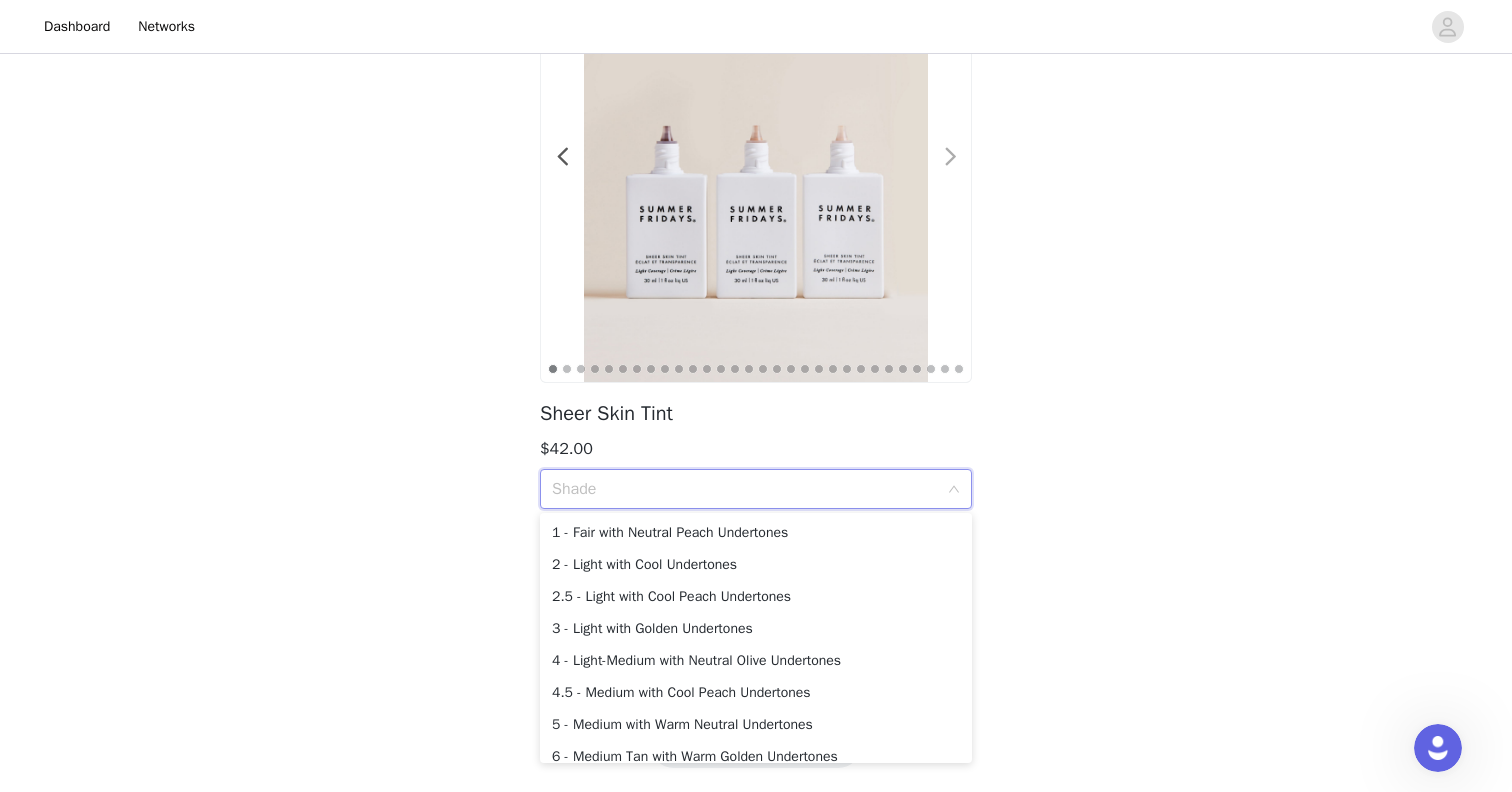 click at bounding box center [950, 157] 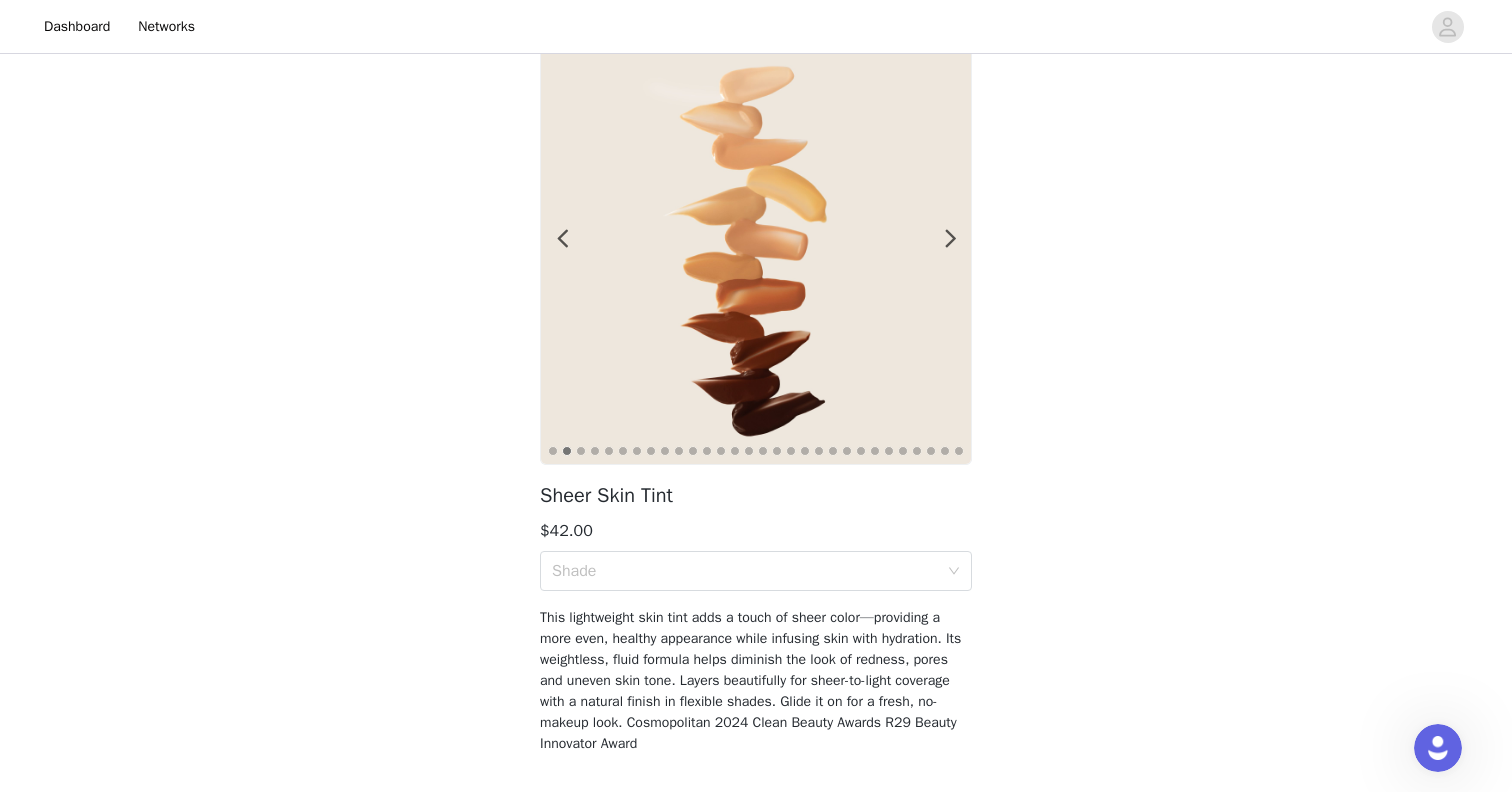 scroll, scrollTop: 101, scrollLeft: 0, axis: vertical 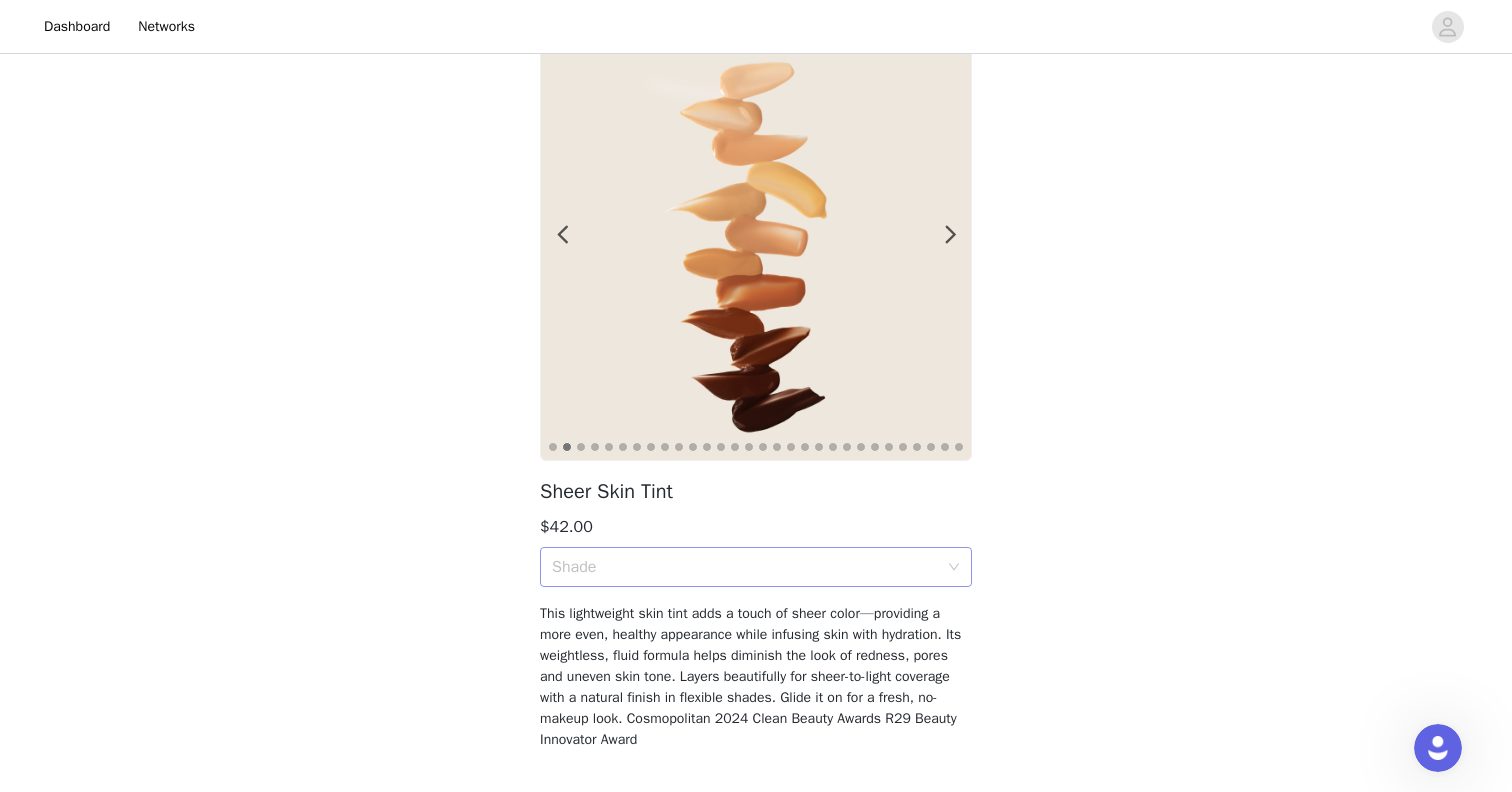 click on "Shade" at bounding box center [745, 567] 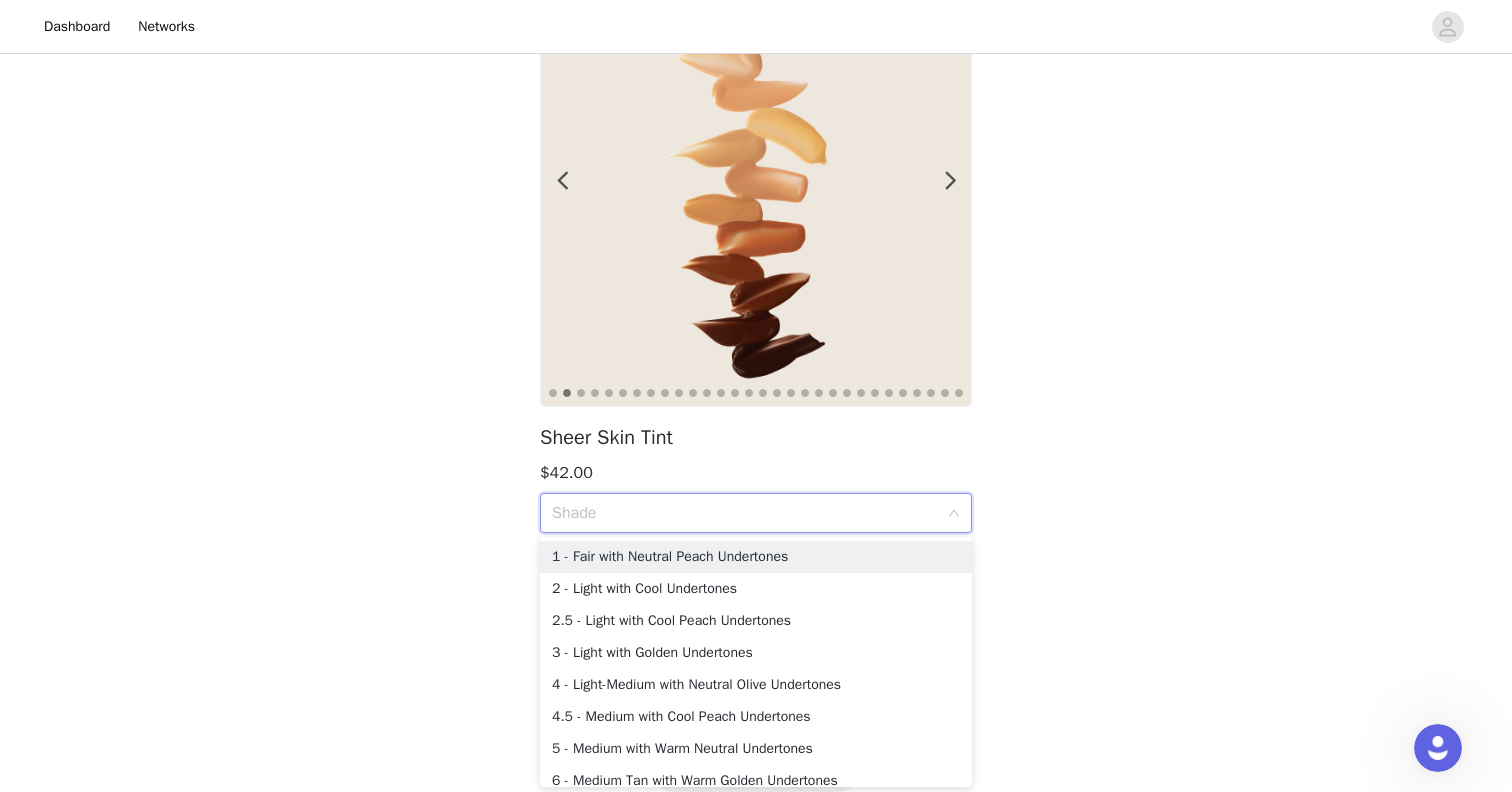 scroll, scrollTop: 179, scrollLeft: 0, axis: vertical 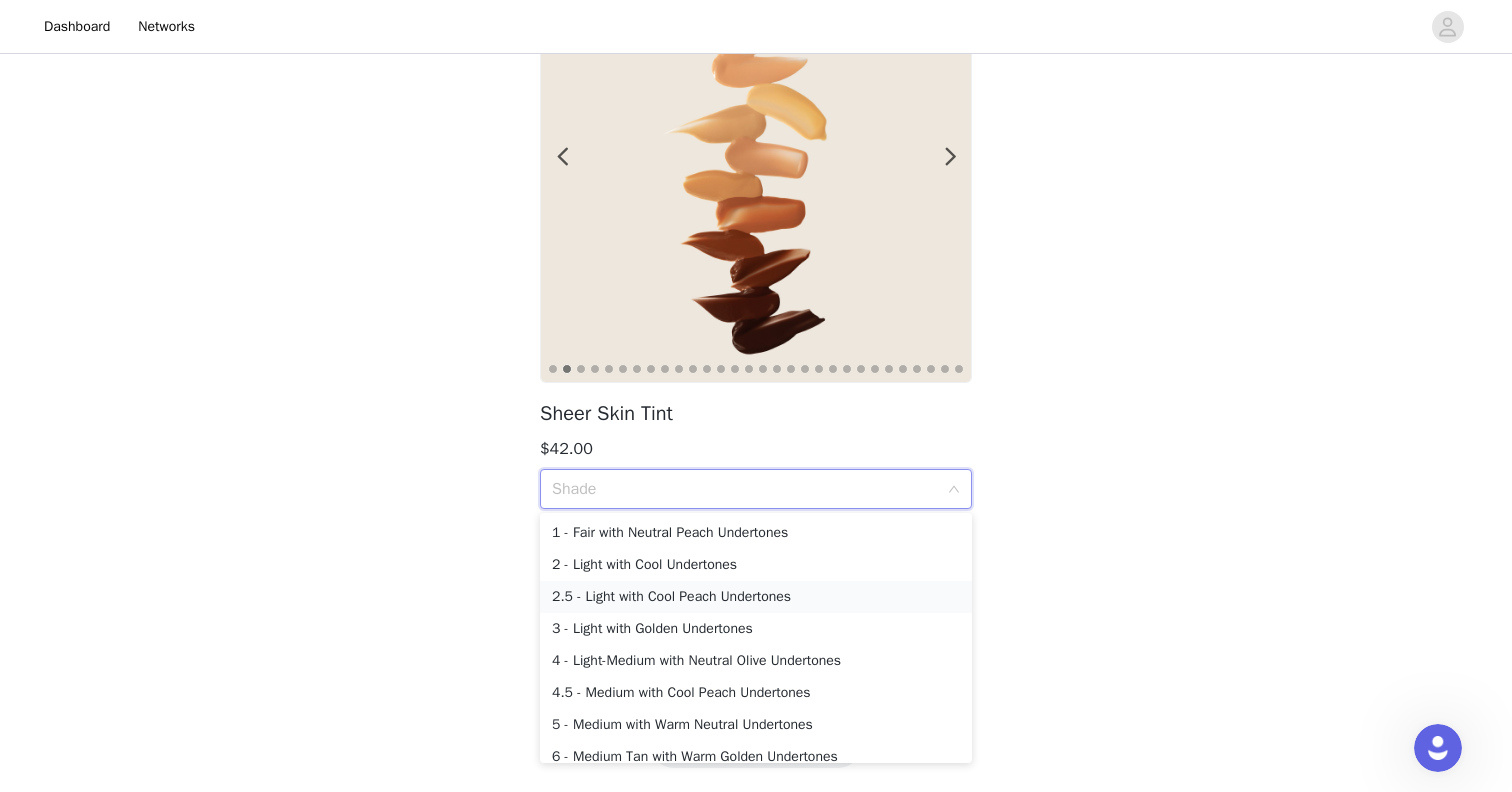click on "2.5 - Light with Cool Peach Undertones" at bounding box center [756, 597] 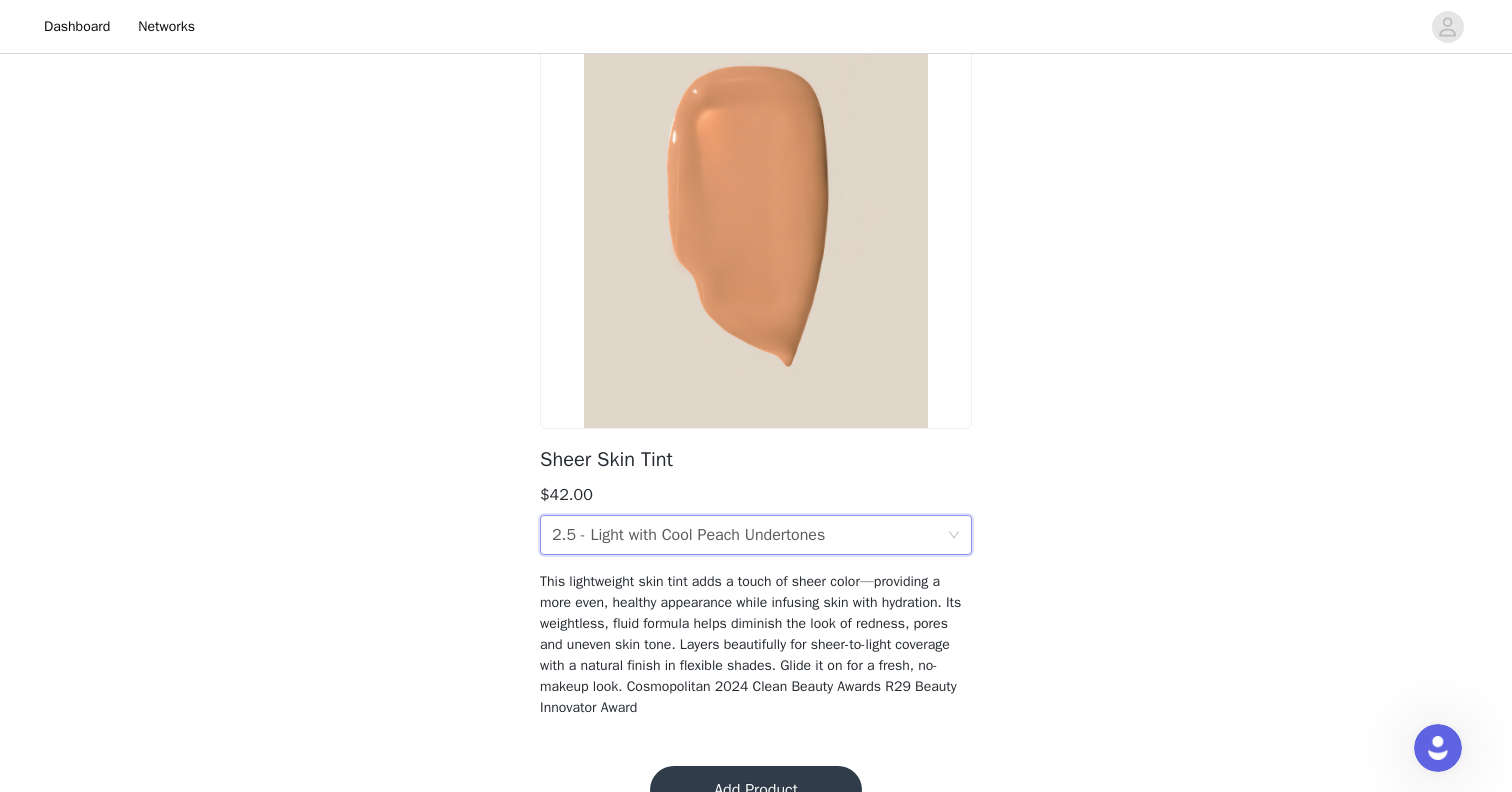 scroll, scrollTop: 141, scrollLeft: 0, axis: vertical 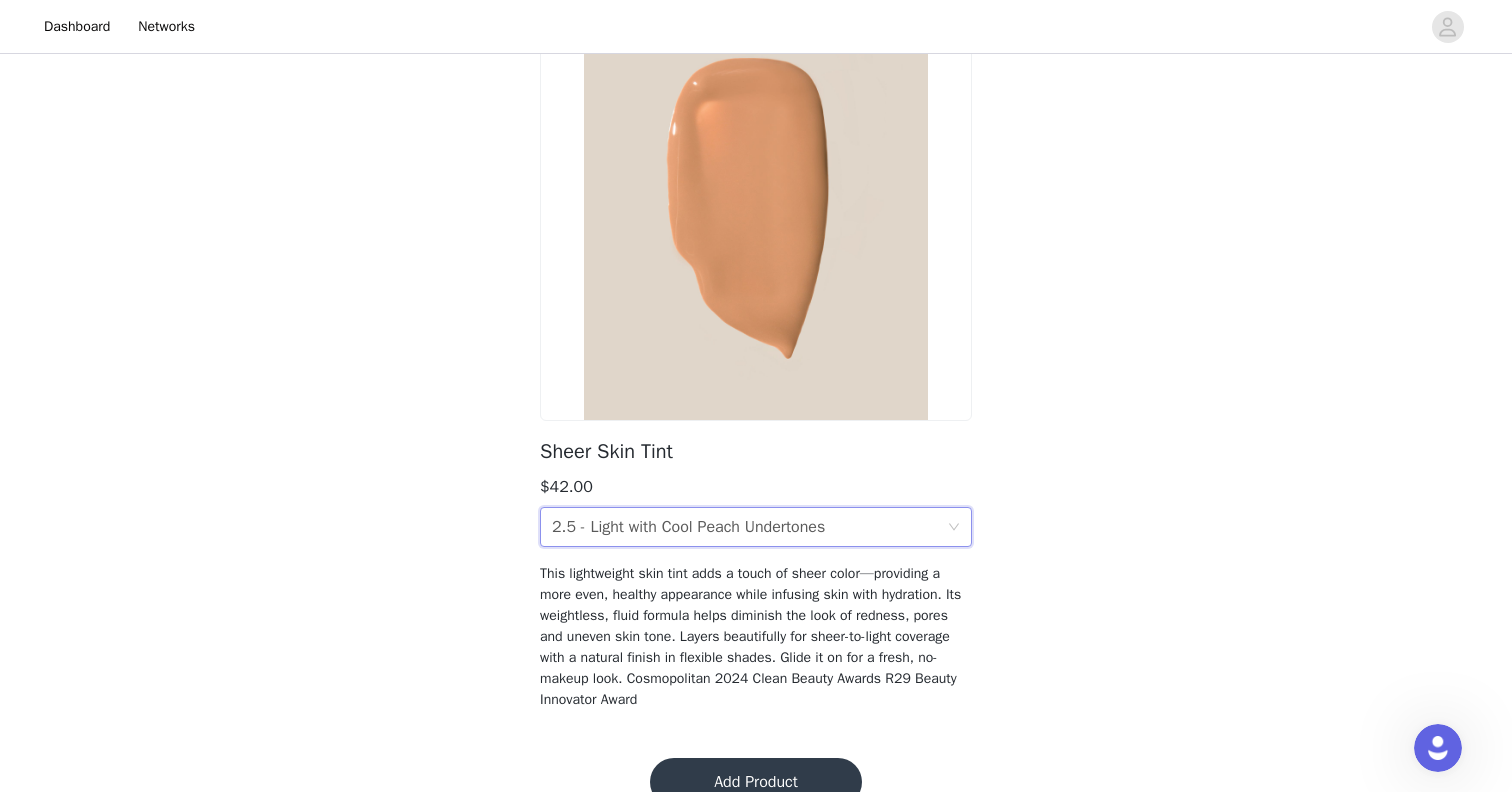 click on "2.5 - Light with Cool Peach Undertones" at bounding box center [688, 527] 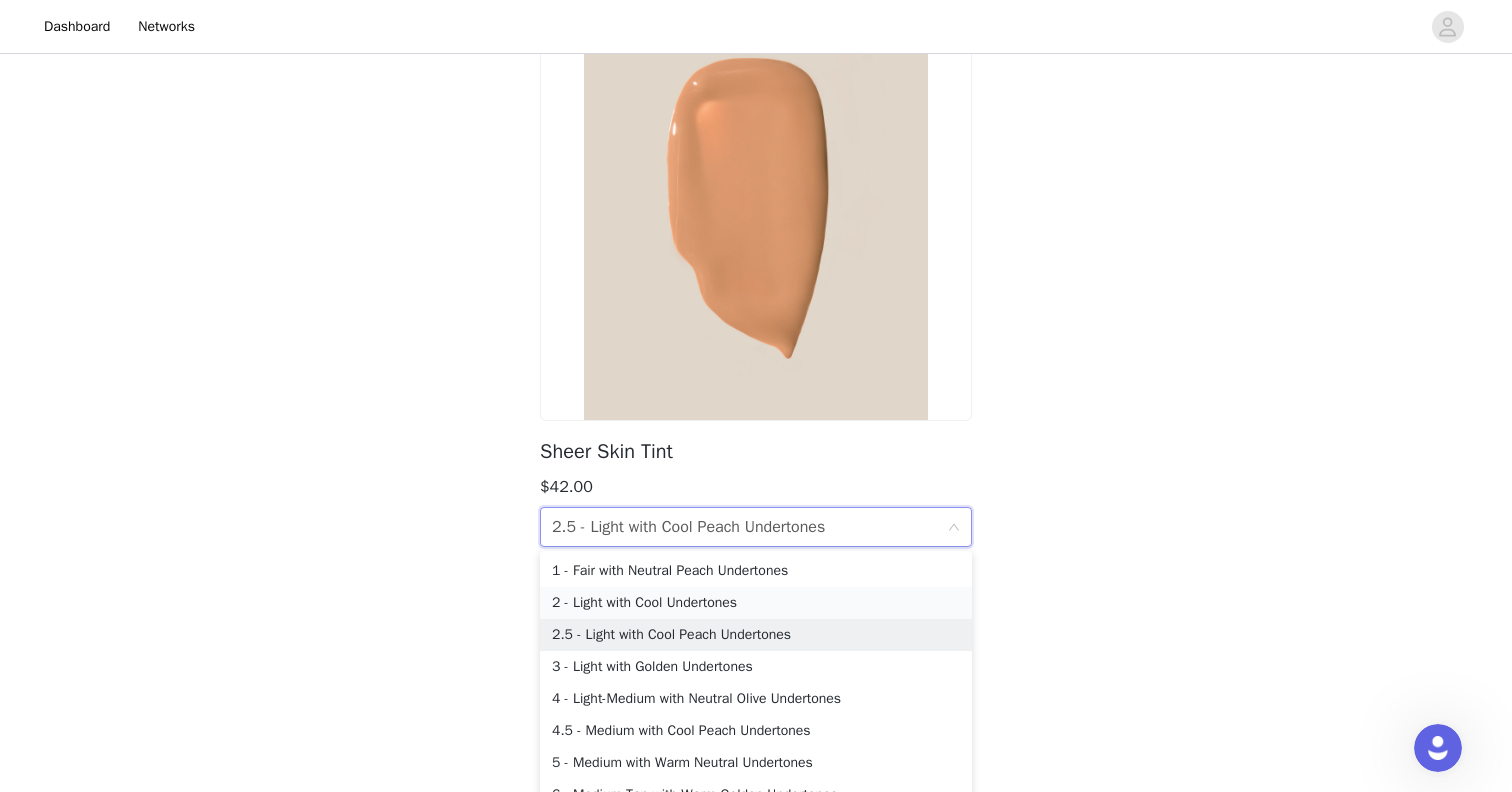 click on "2 - Light with Cool Undertones" at bounding box center (756, 603) 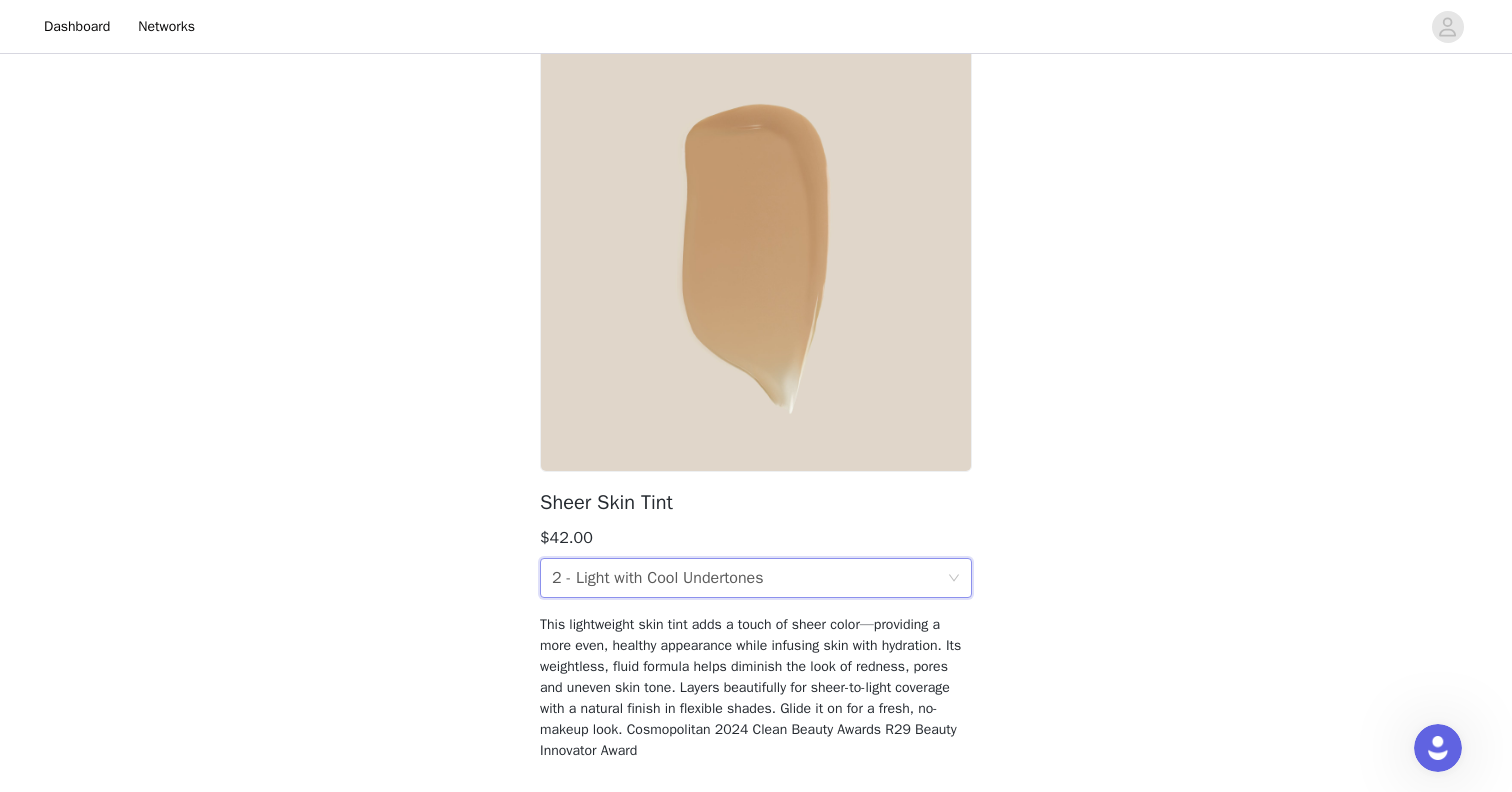 scroll, scrollTop: 96, scrollLeft: 0, axis: vertical 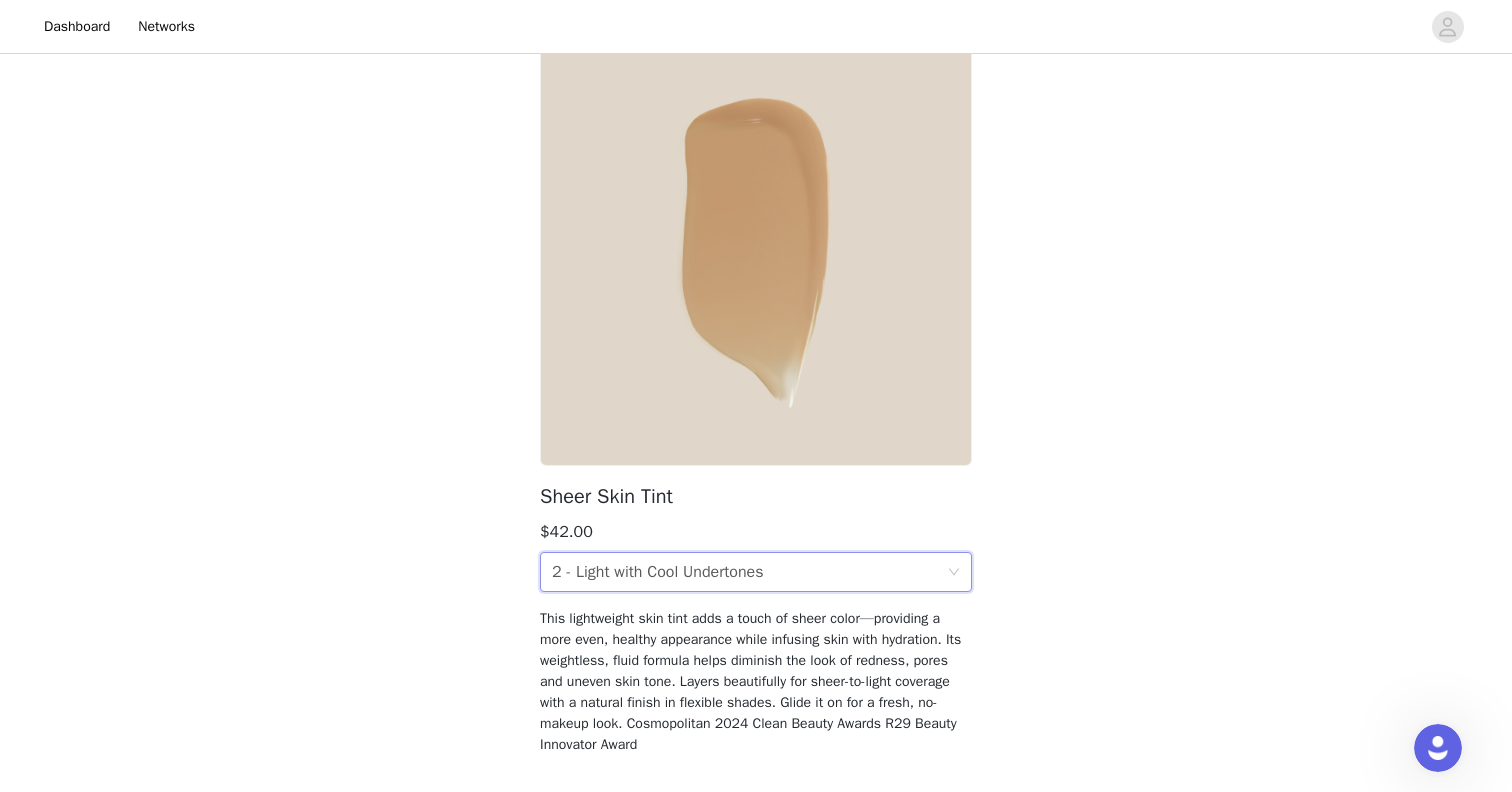 click on "Shade 2 - Light with Cool Undertones" at bounding box center [749, 572] 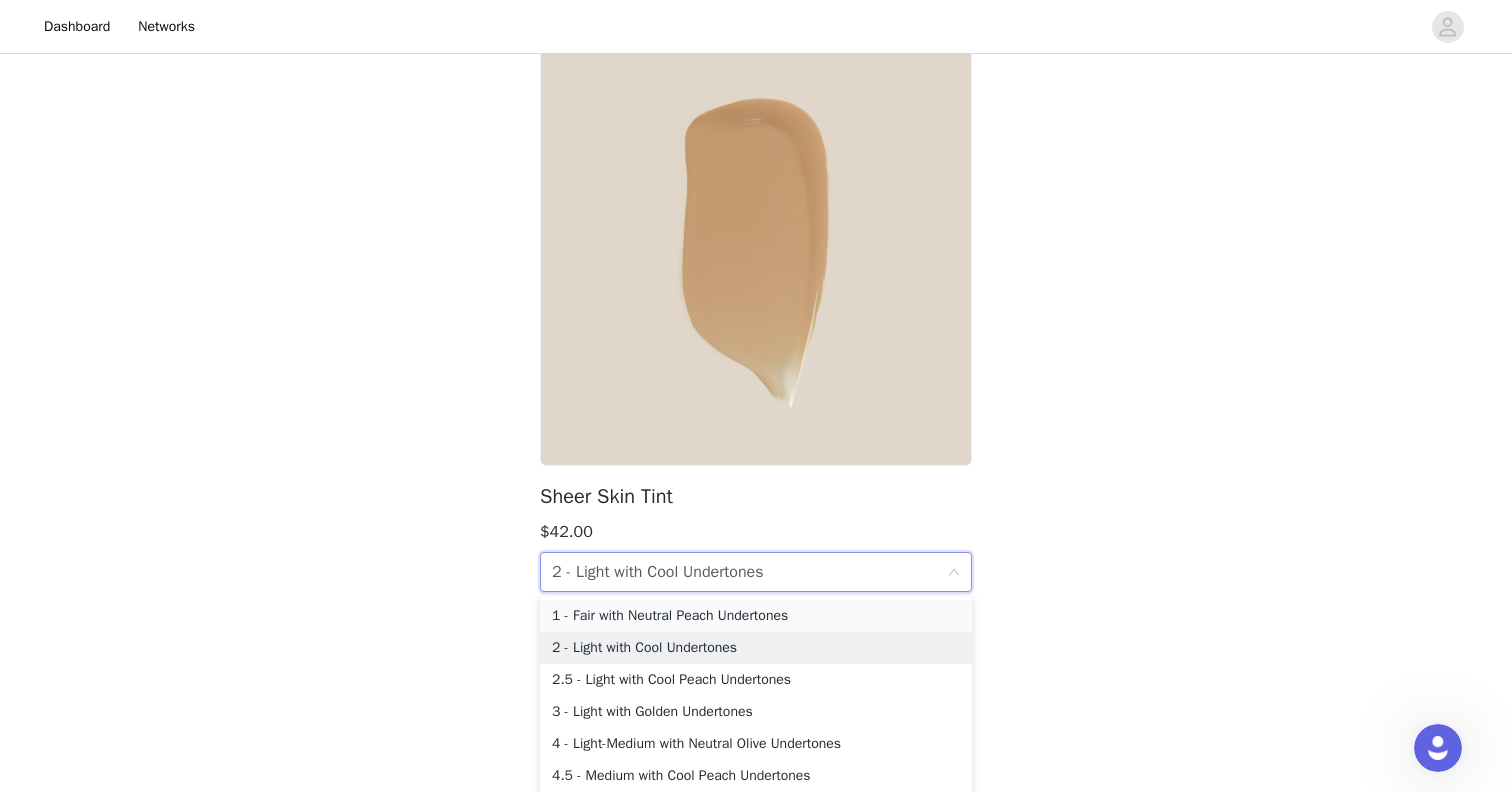 click on "1 - Fair with Neutral Peach Undertones" at bounding box center [756, 616] 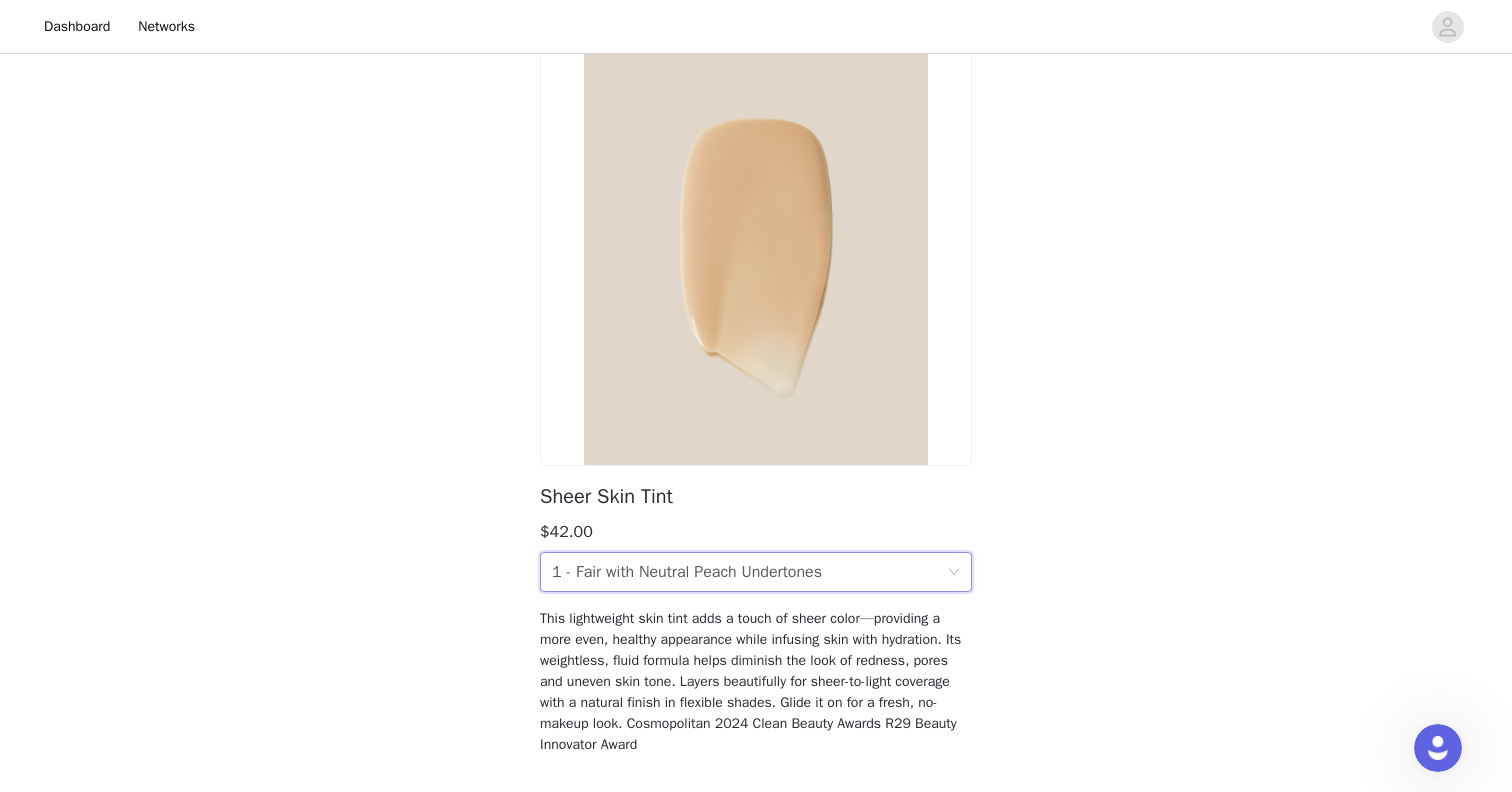 click on "1 - Fair with Neutral Peach Undertones" at bounding box center (687, 572) 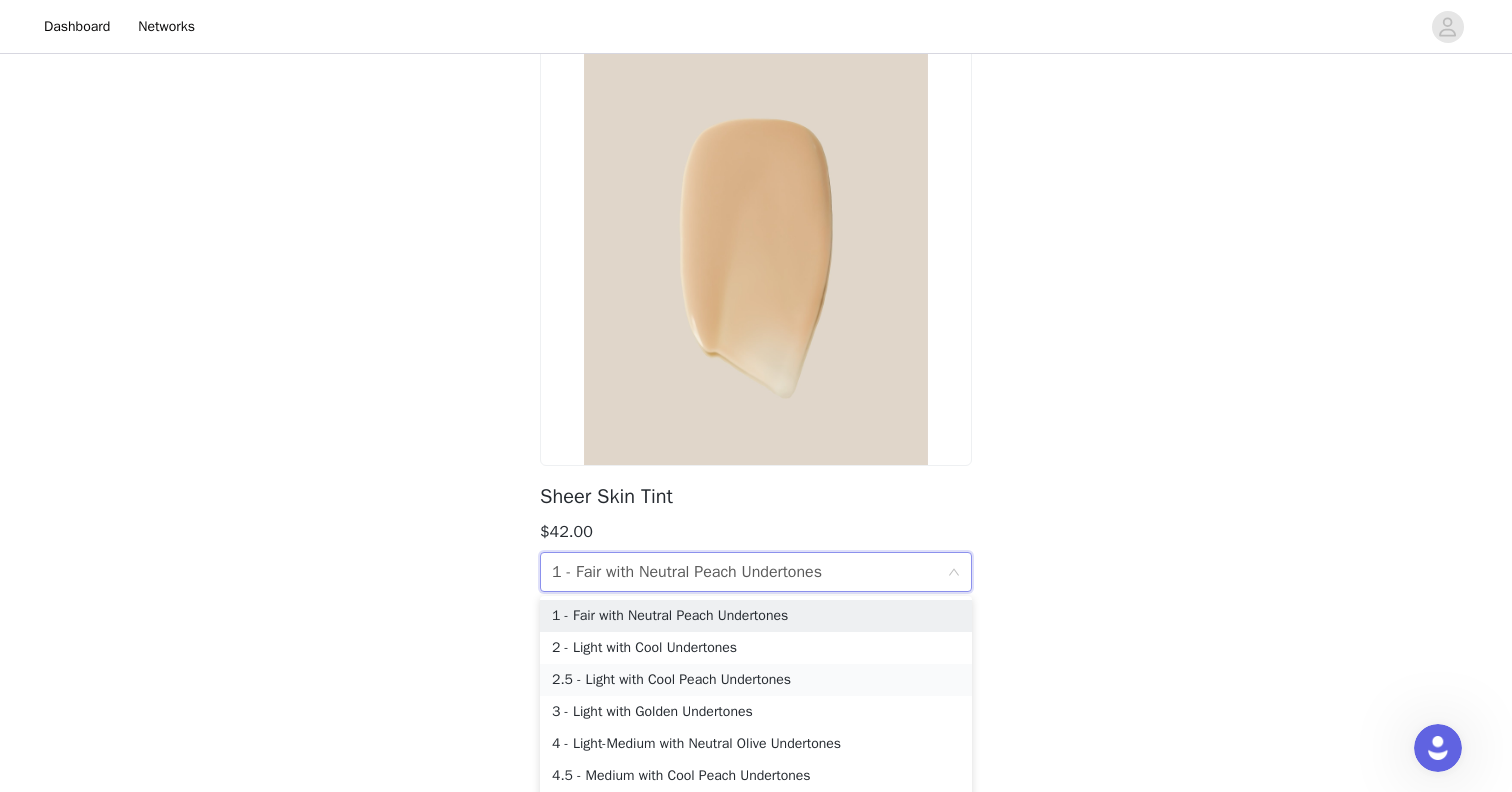click on "2.5 - Light with Cool Peach Undertones" at bounding box center [756, 680] 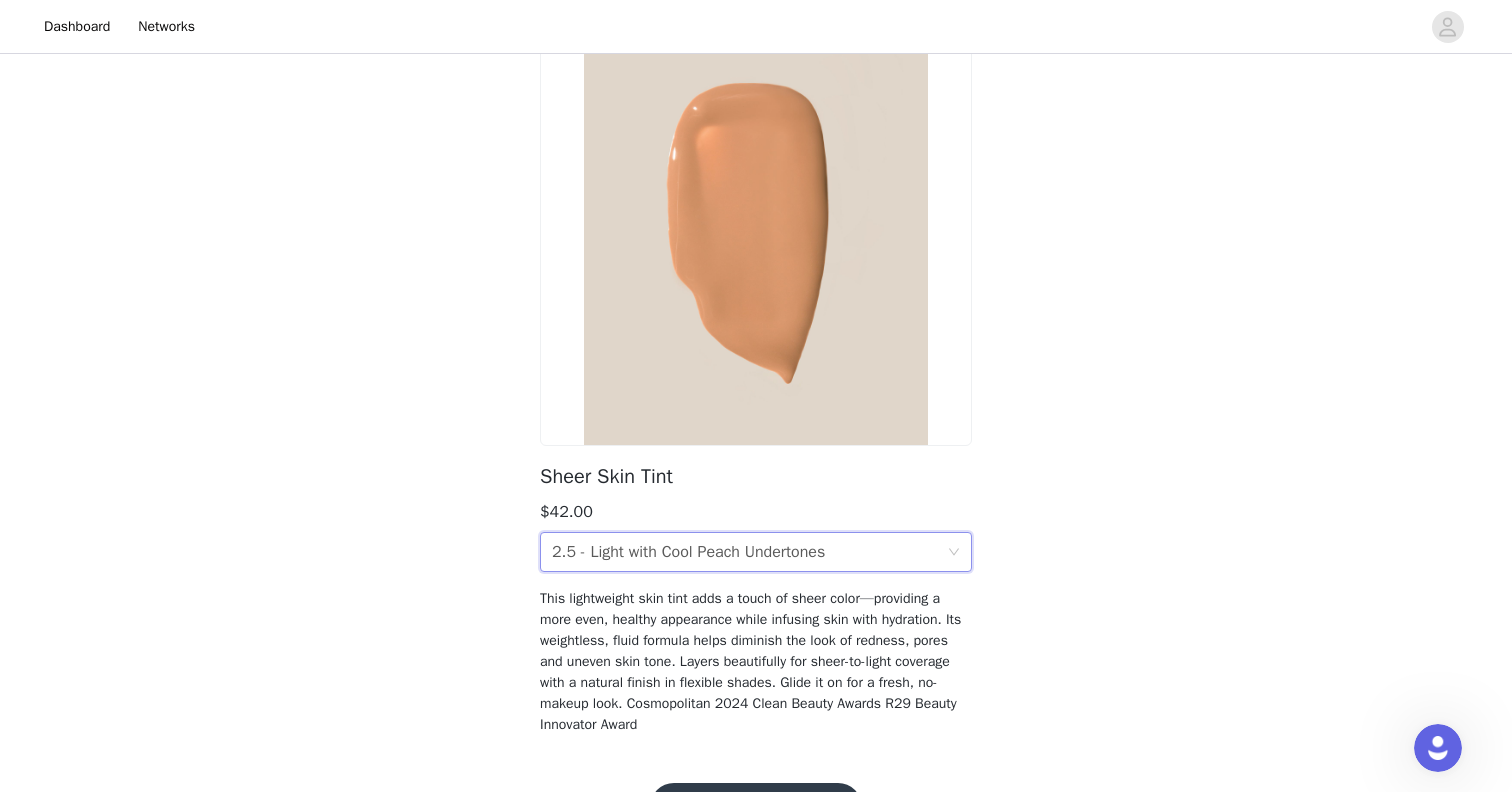scroll, scrollTop: 179, scrollLeft: 0, axis: vertical 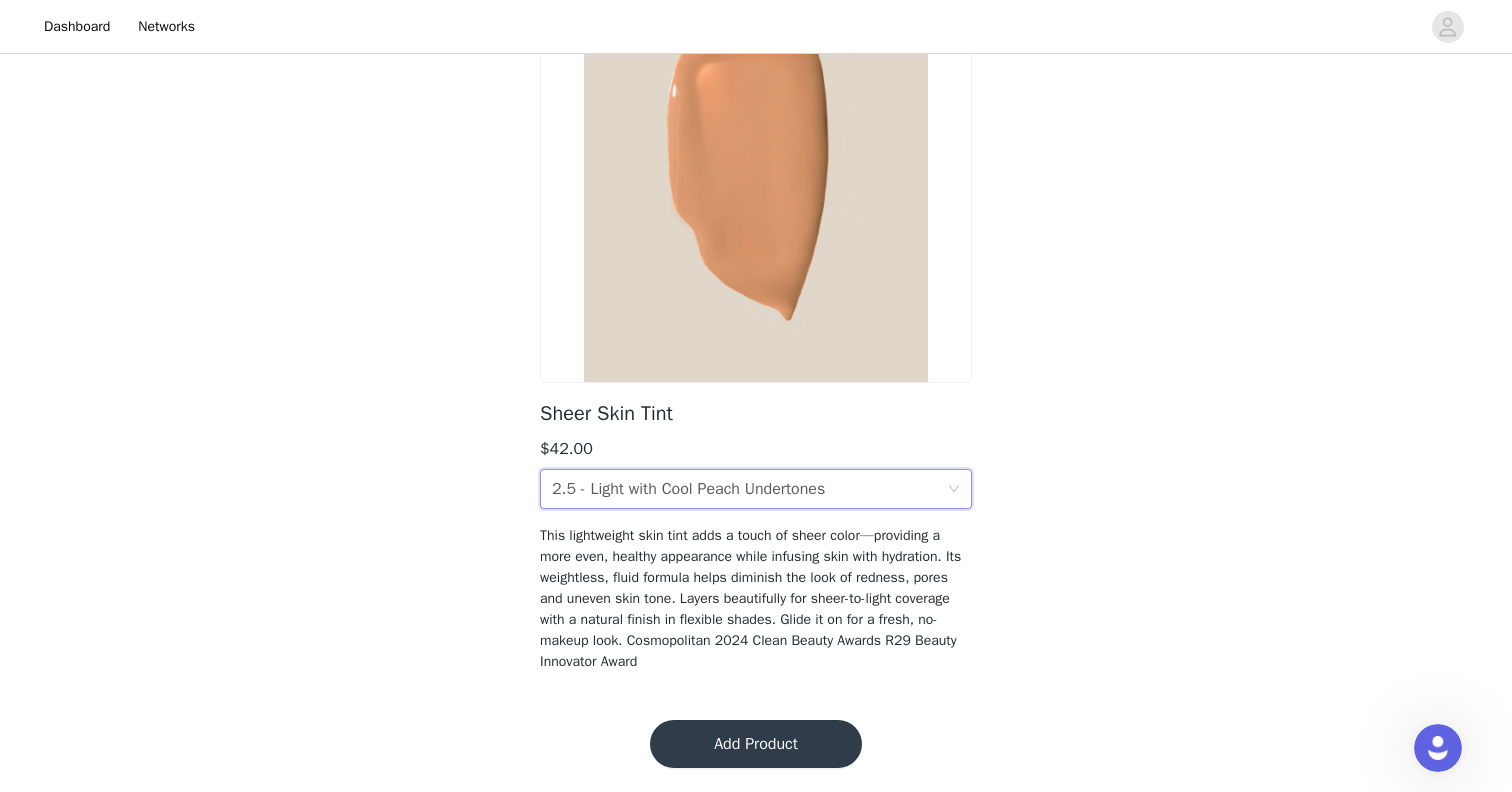 click on "Add Product" at bounding box center (756, 744) 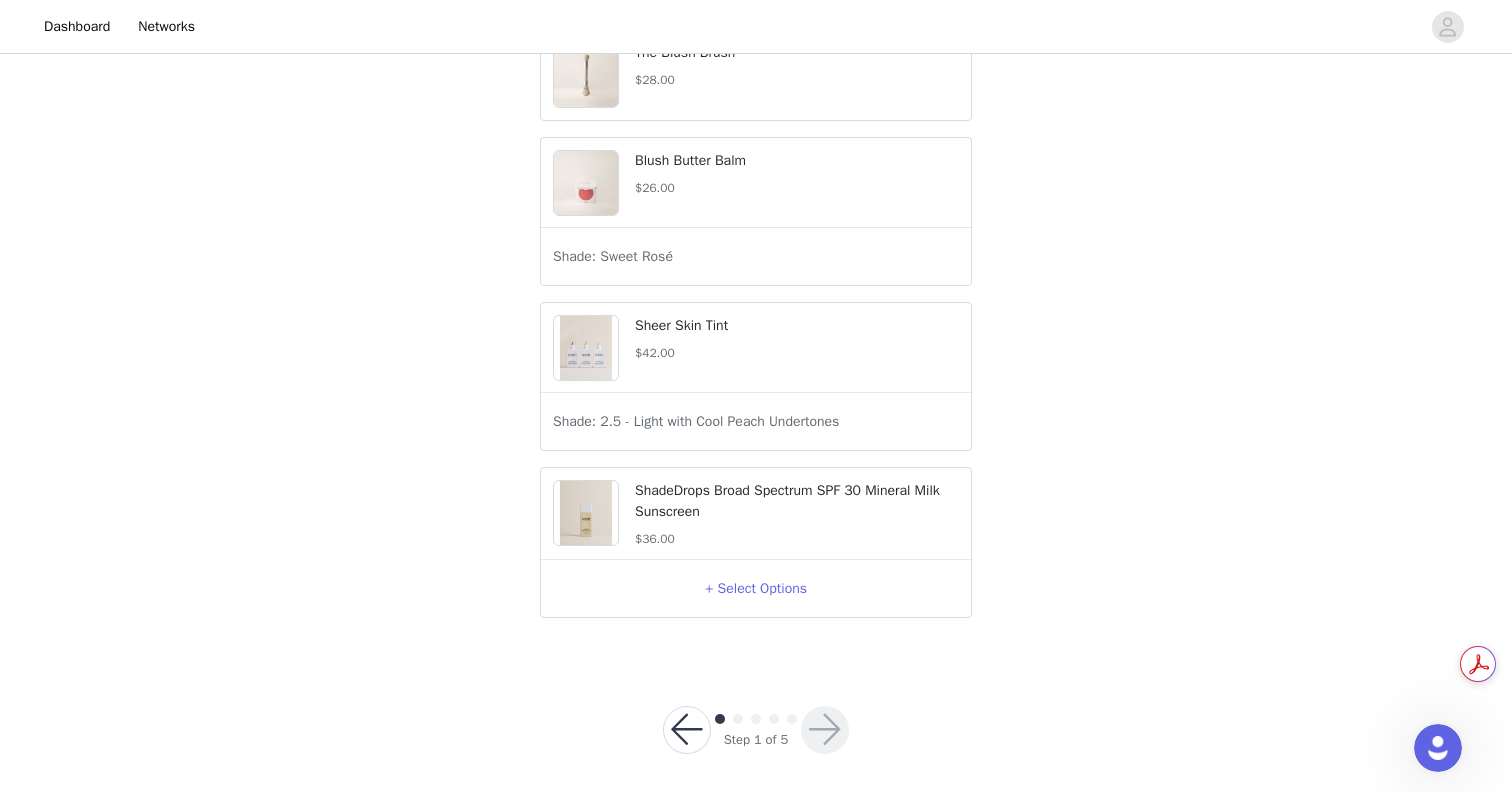 scroll, scrollTop: 1956, scrollLeft: 0, axis: vertical 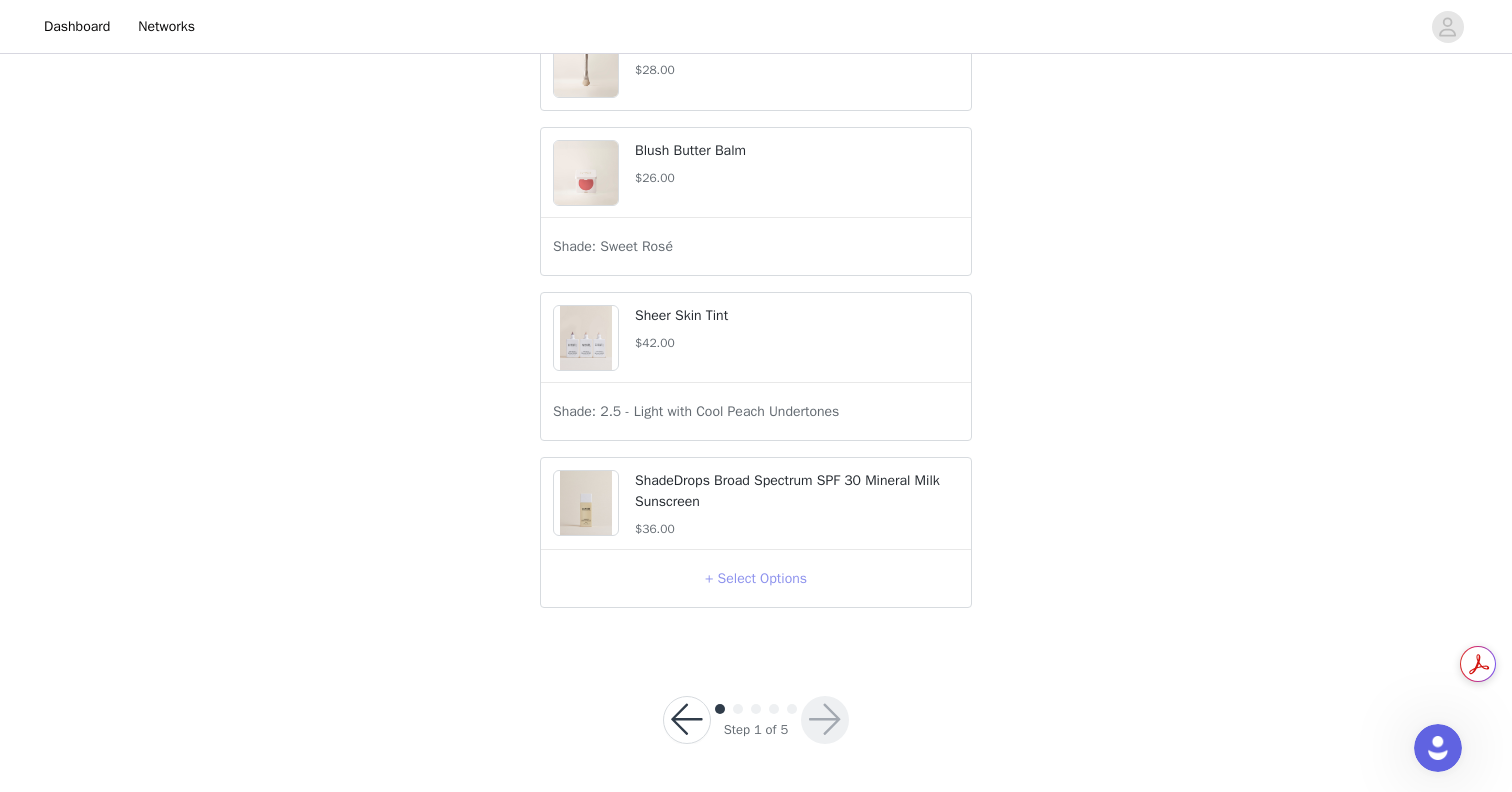 click on "+ Select Options" at bounding box center (756, 579) 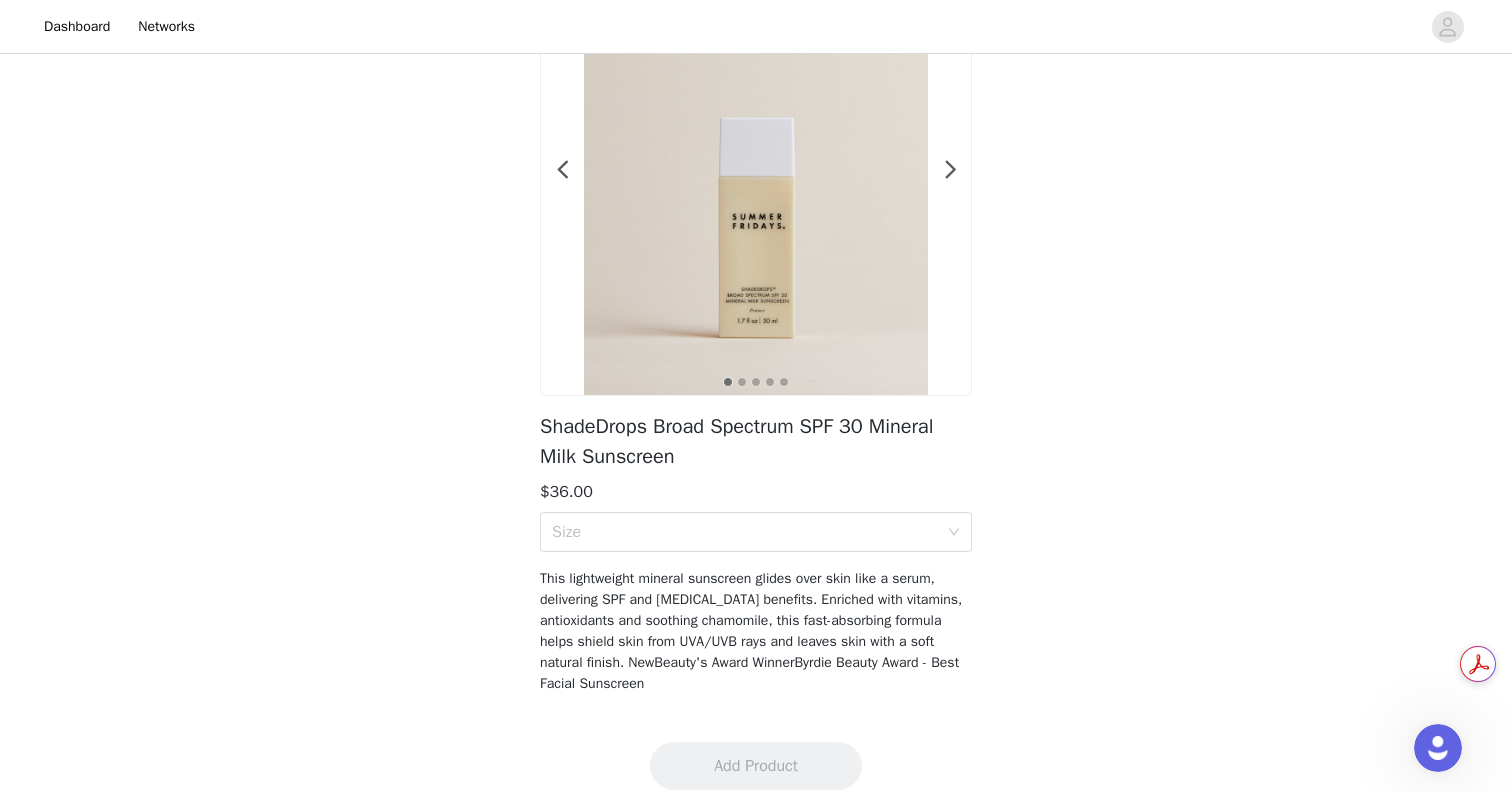 scroll, scrollTop: 167, scrollLeft: 0, axis: vertical 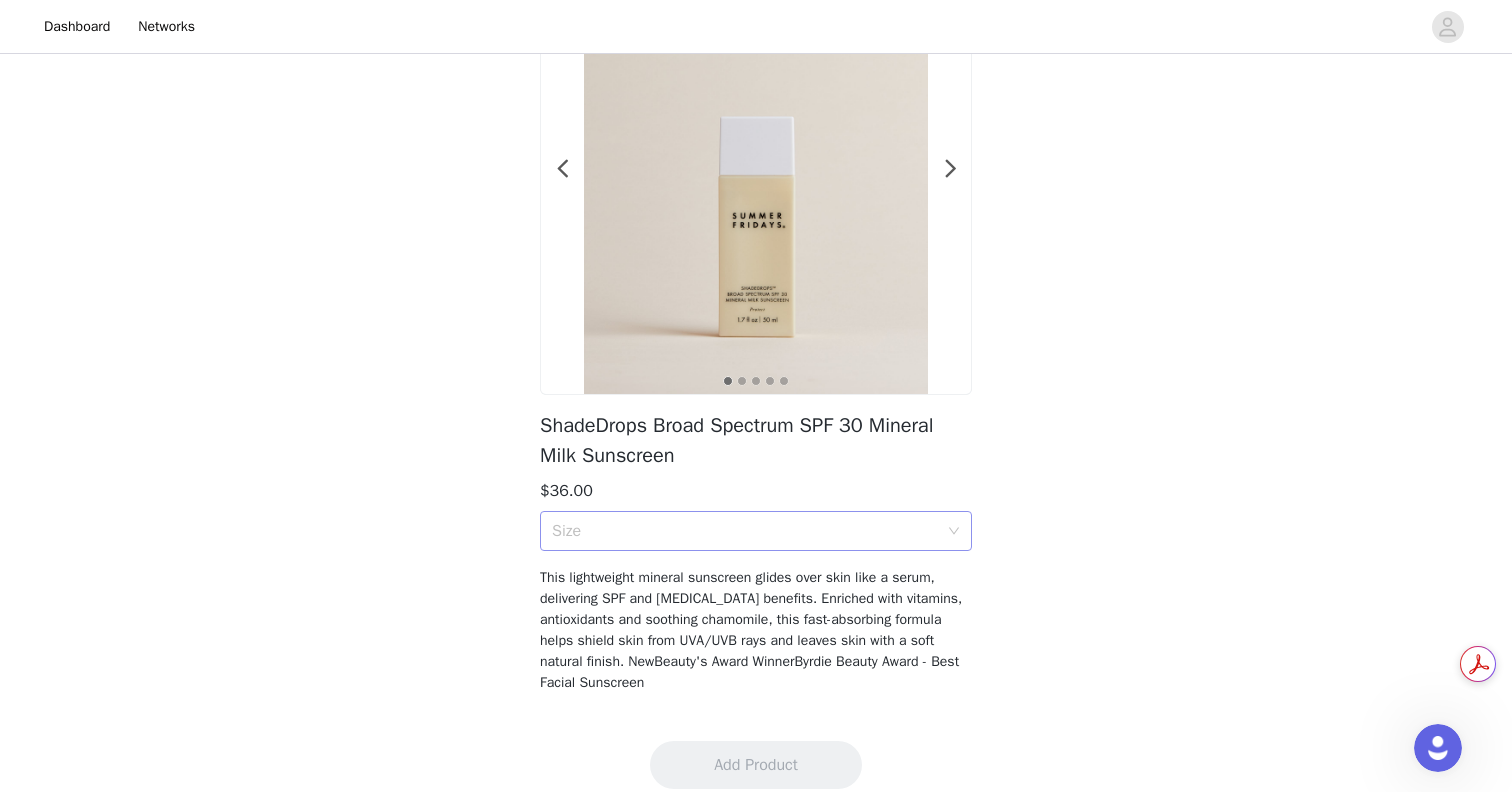 click on "Size" at bounding box center (745, 531) 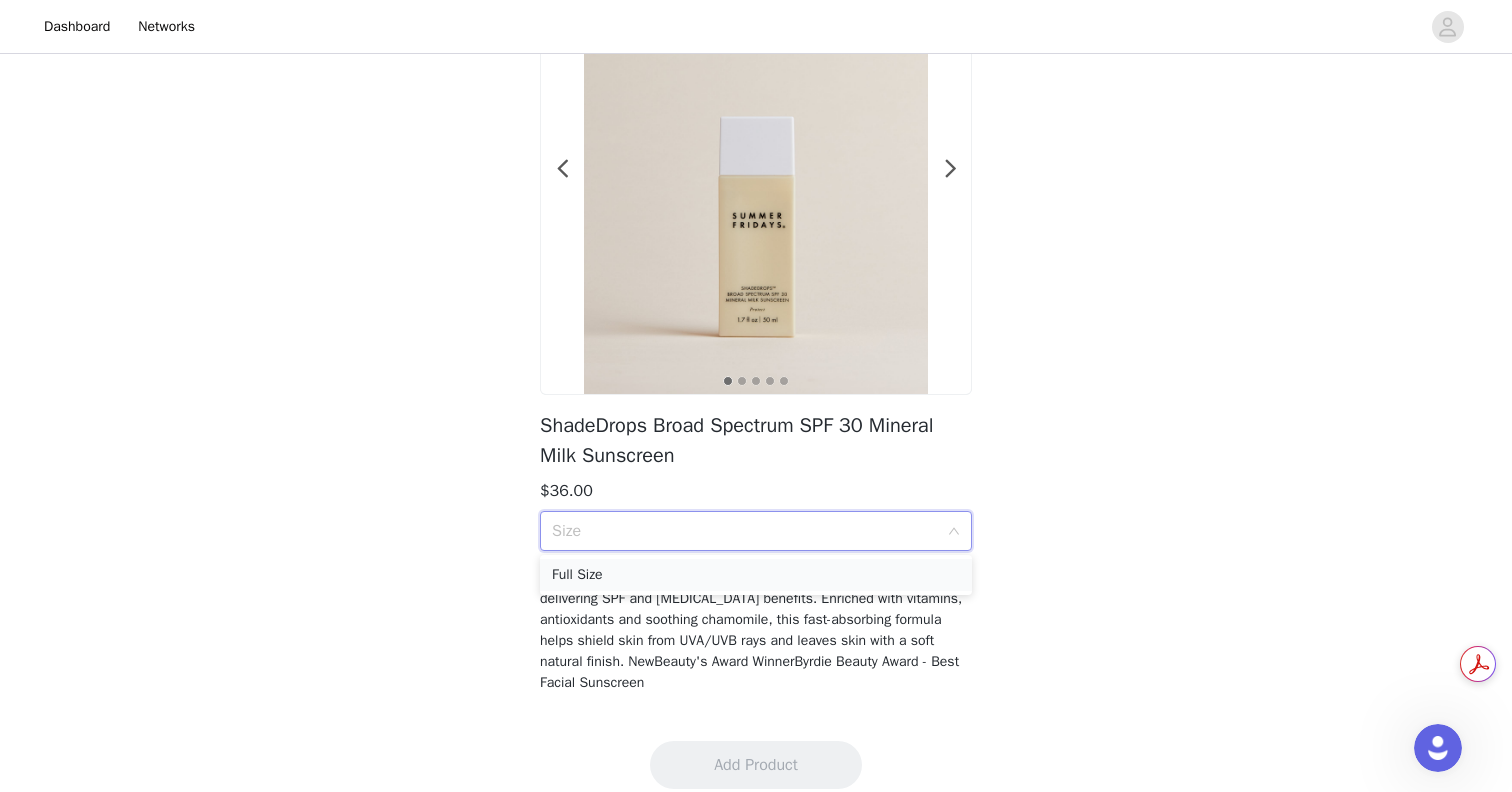 click on "Full Size" at bounding box center [756, 575] 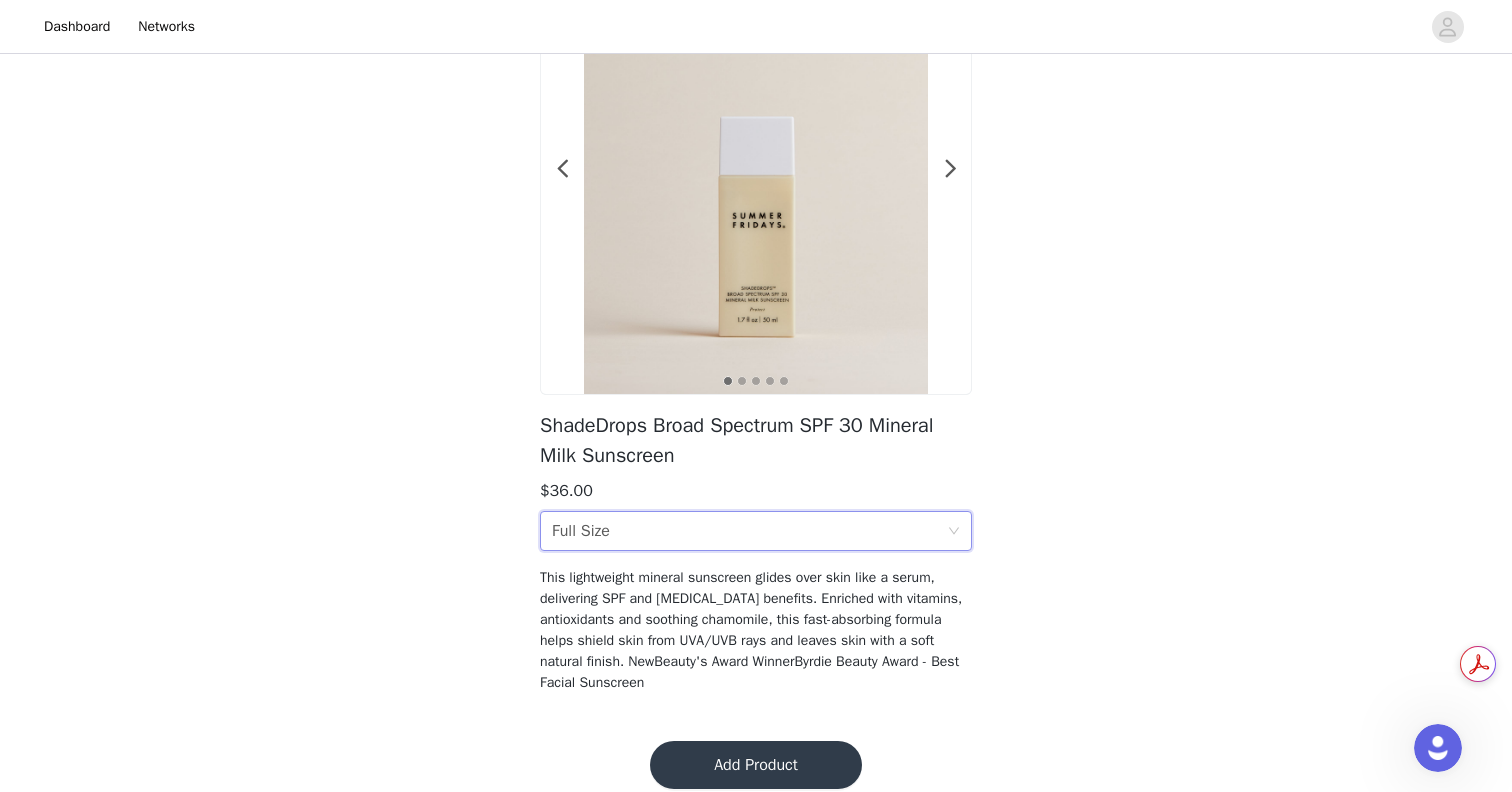 click on "Add Product" at bounding box center [756, 765] 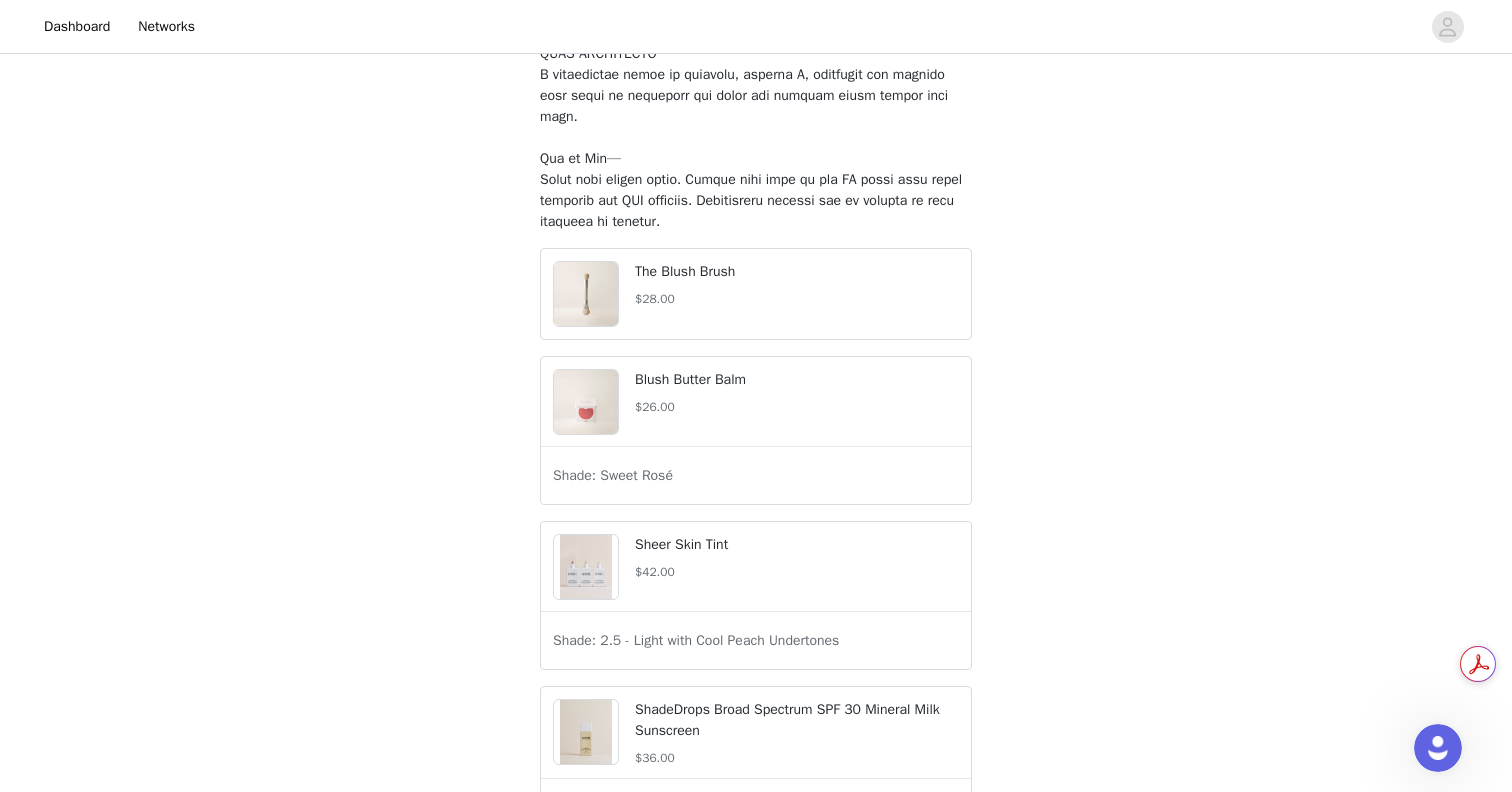 scroll, scrollTop: 1973, scrollLeft: 0, axis: vertical 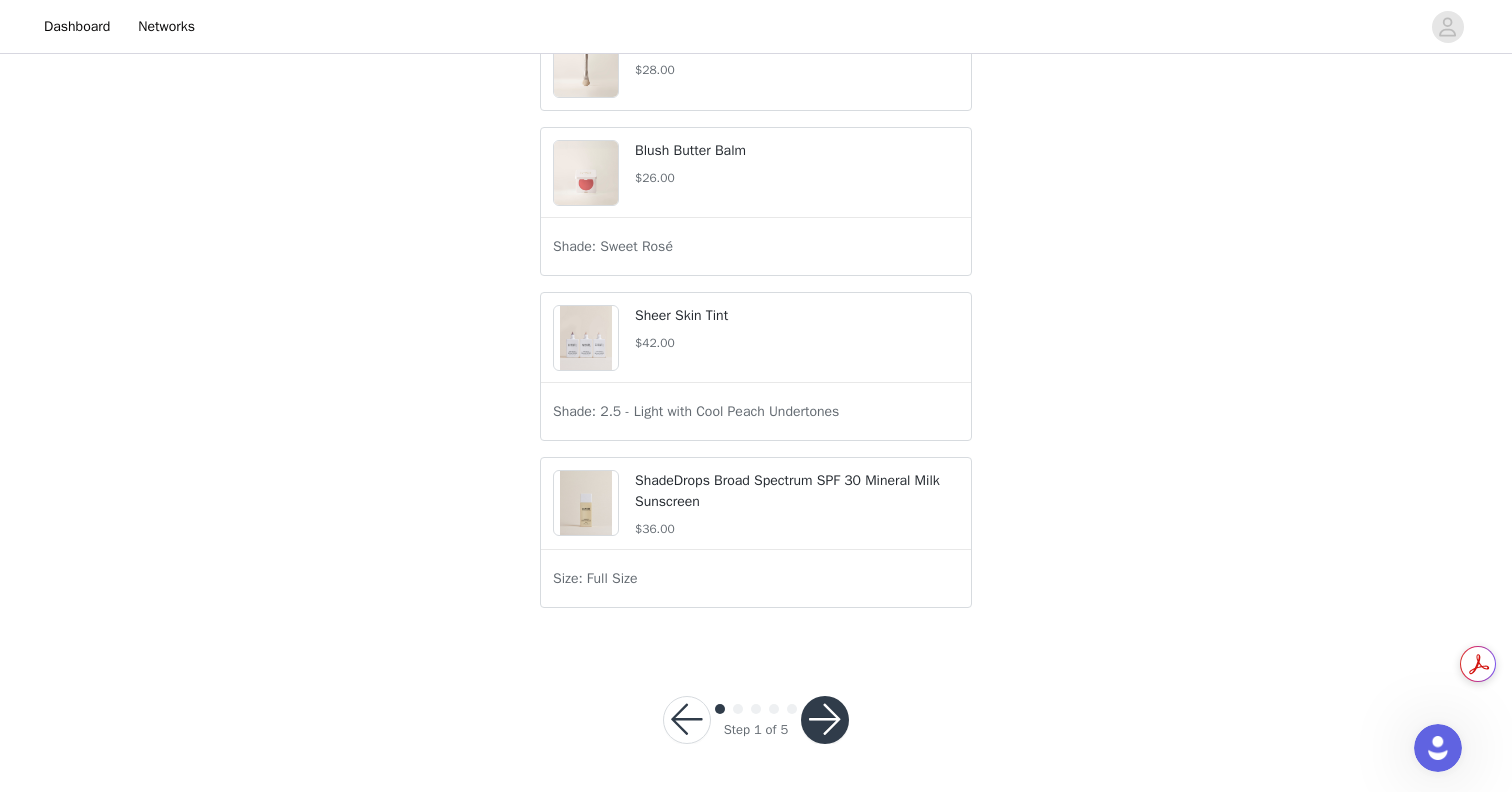 click at bounding box center (825, 720) 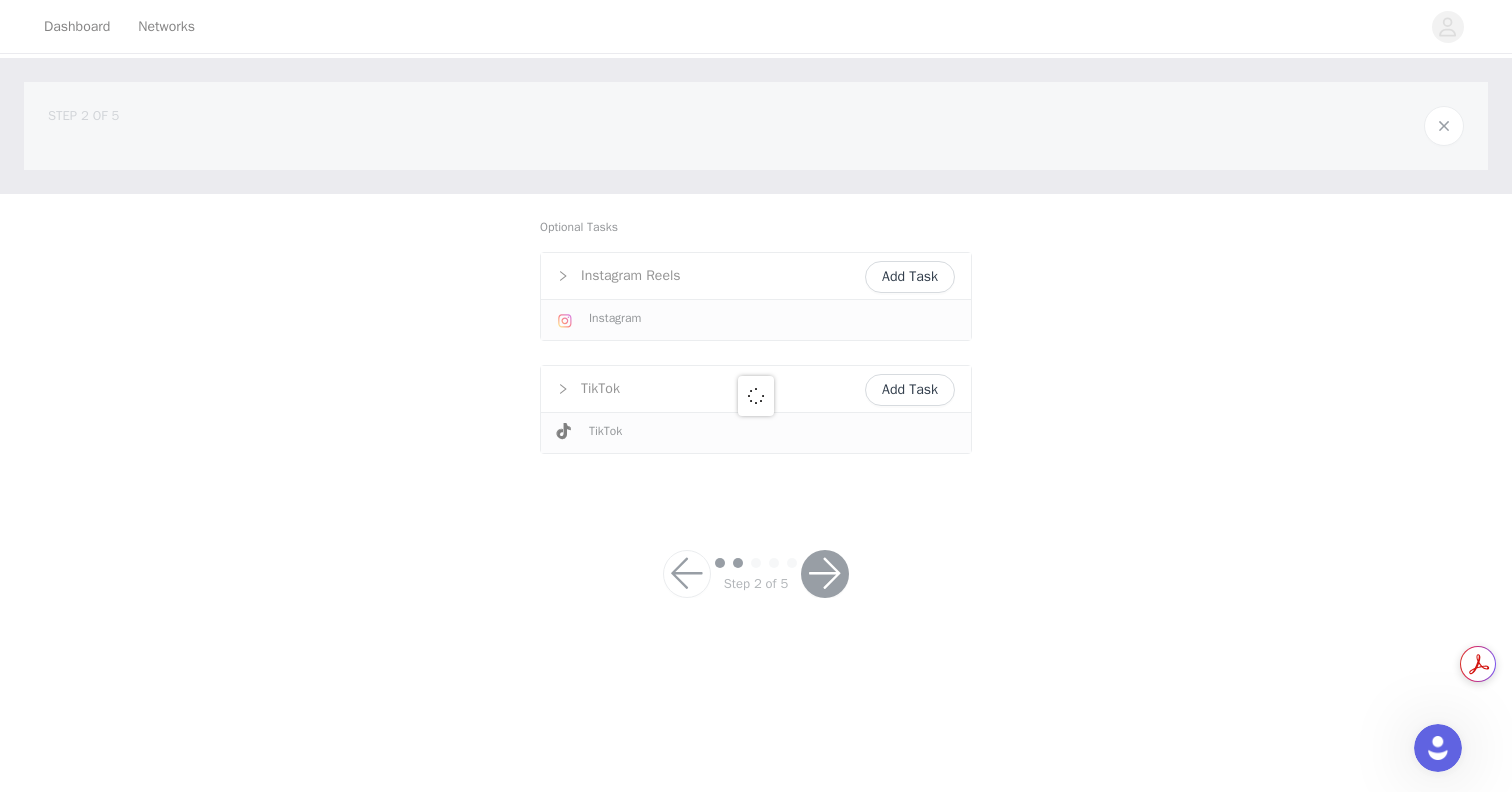scroll, scrollTop: 0, scrollLeft: 0, axis: both 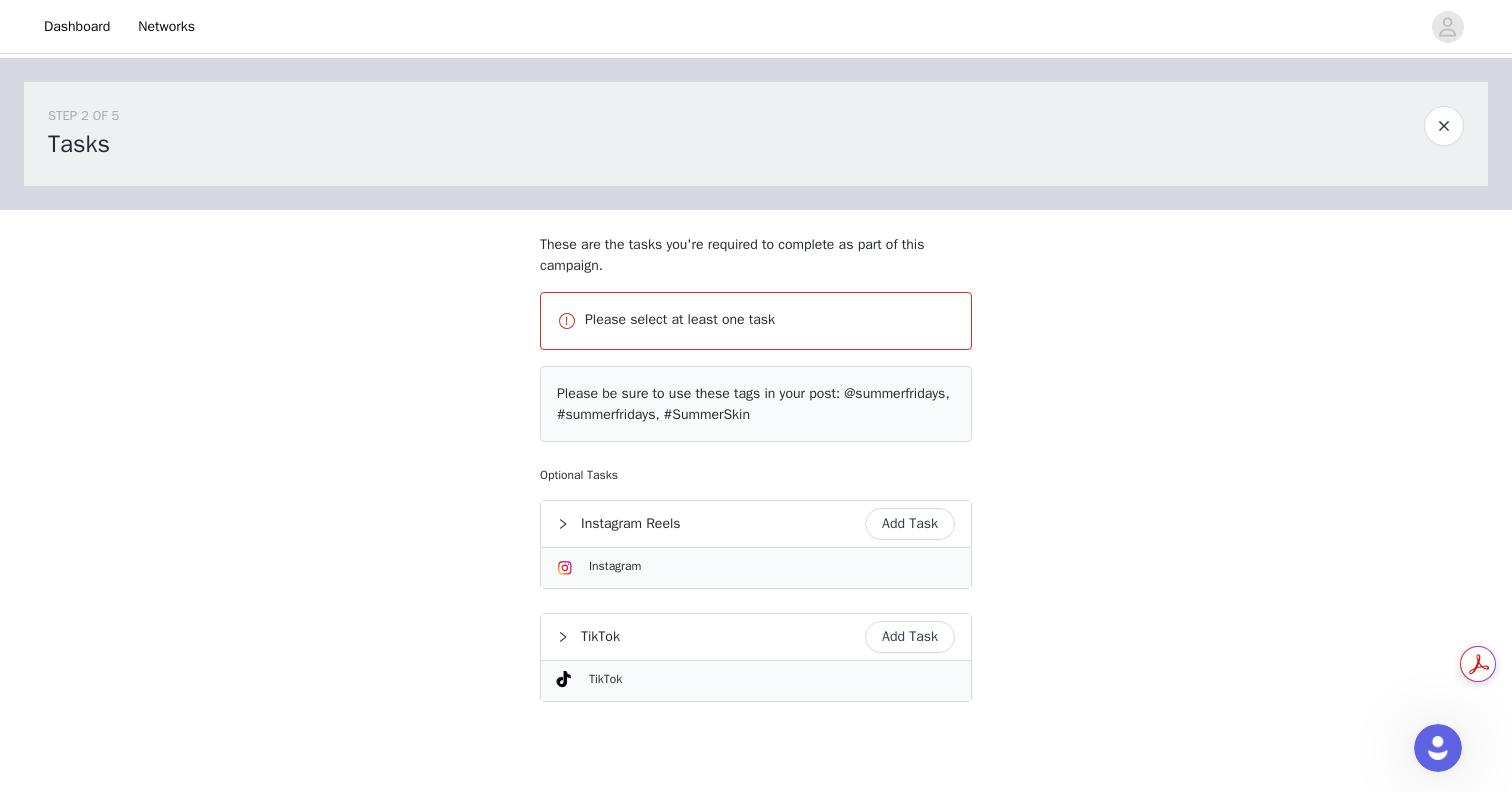 click on "Add Task" at bounding box center [910, 524] 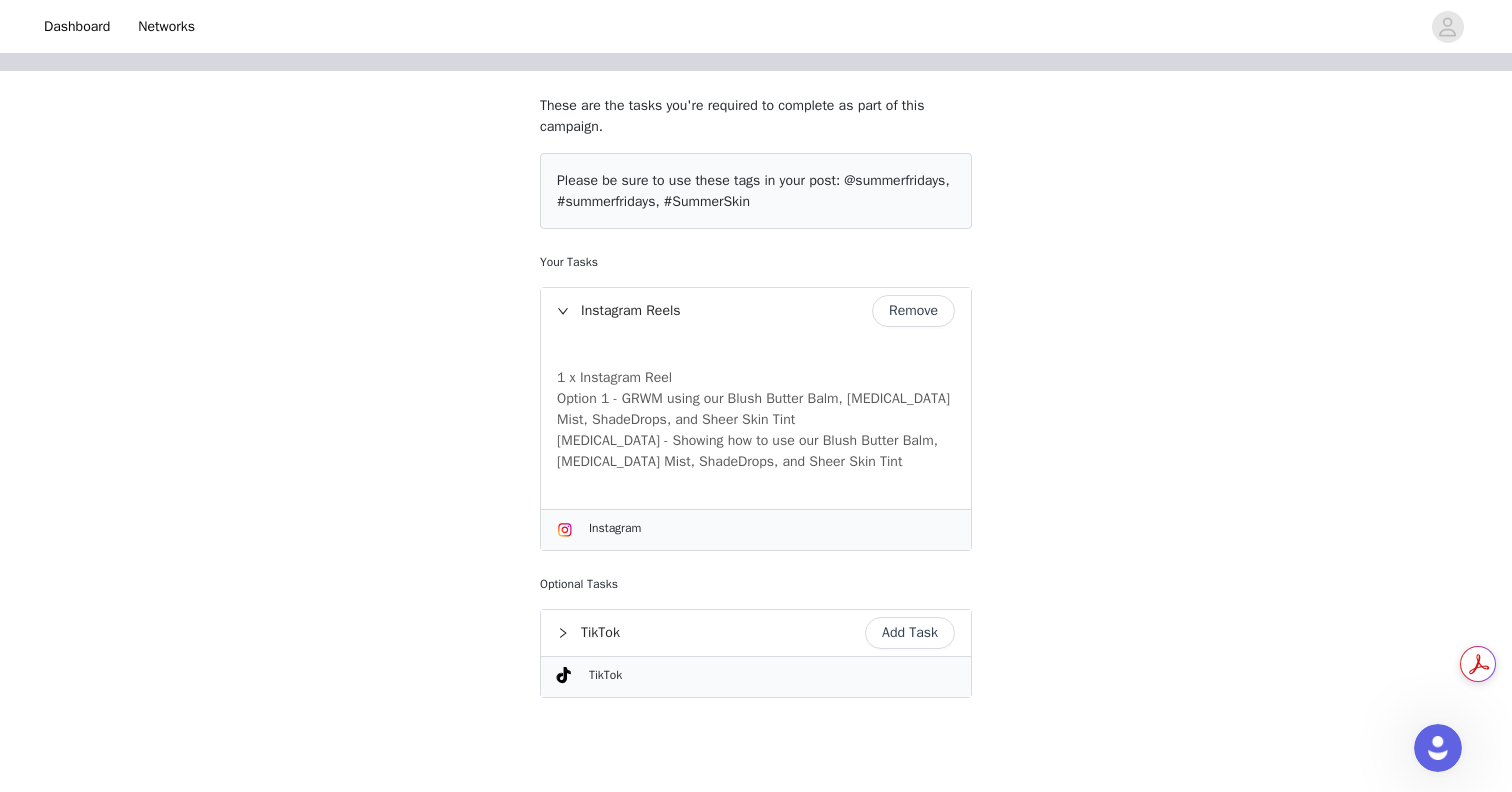 scroll, scrollTop: 142, scrollLeft: 0, axis: vertical 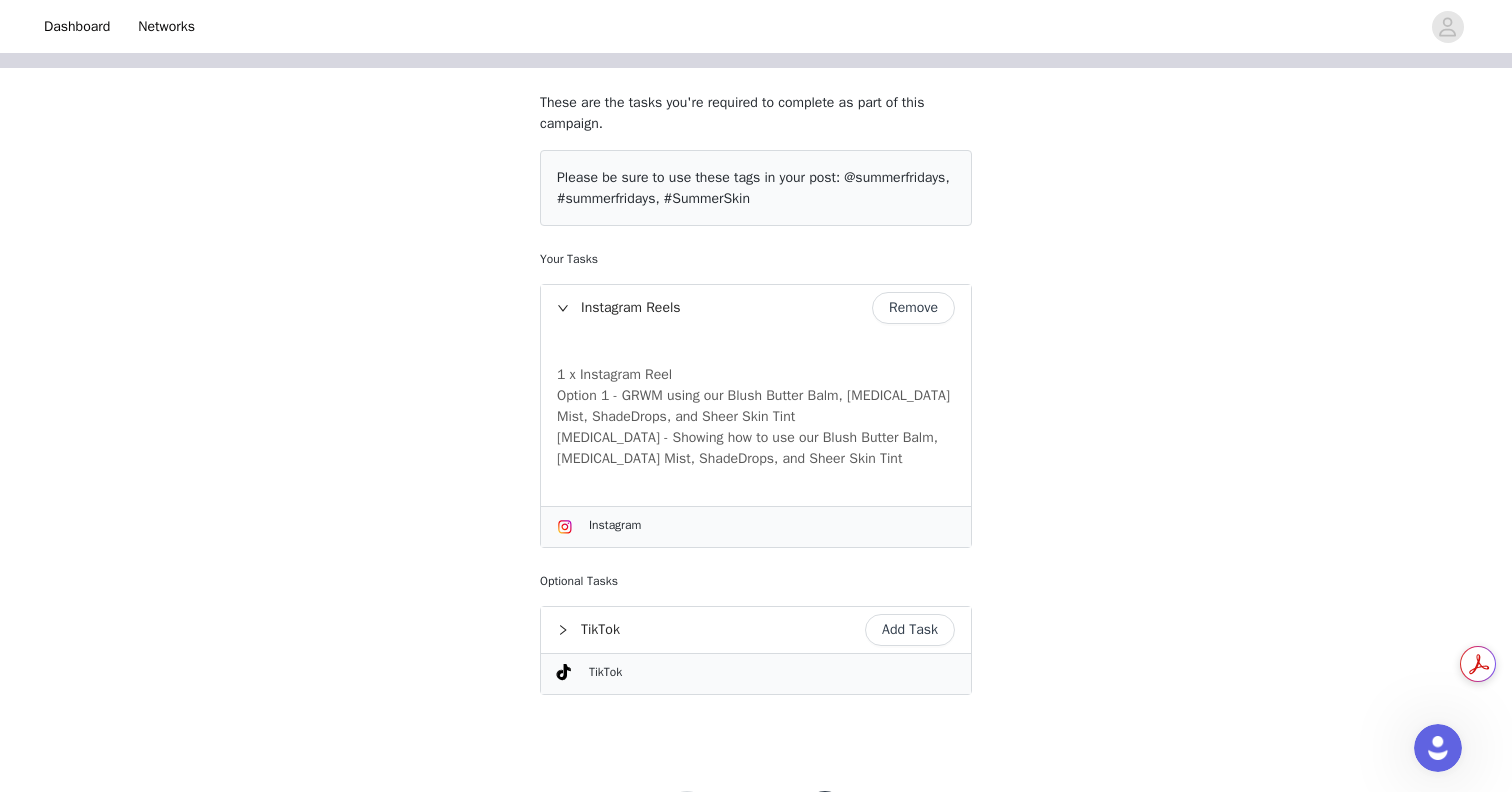 click on "Add Task" at bounding box center (910, 630) 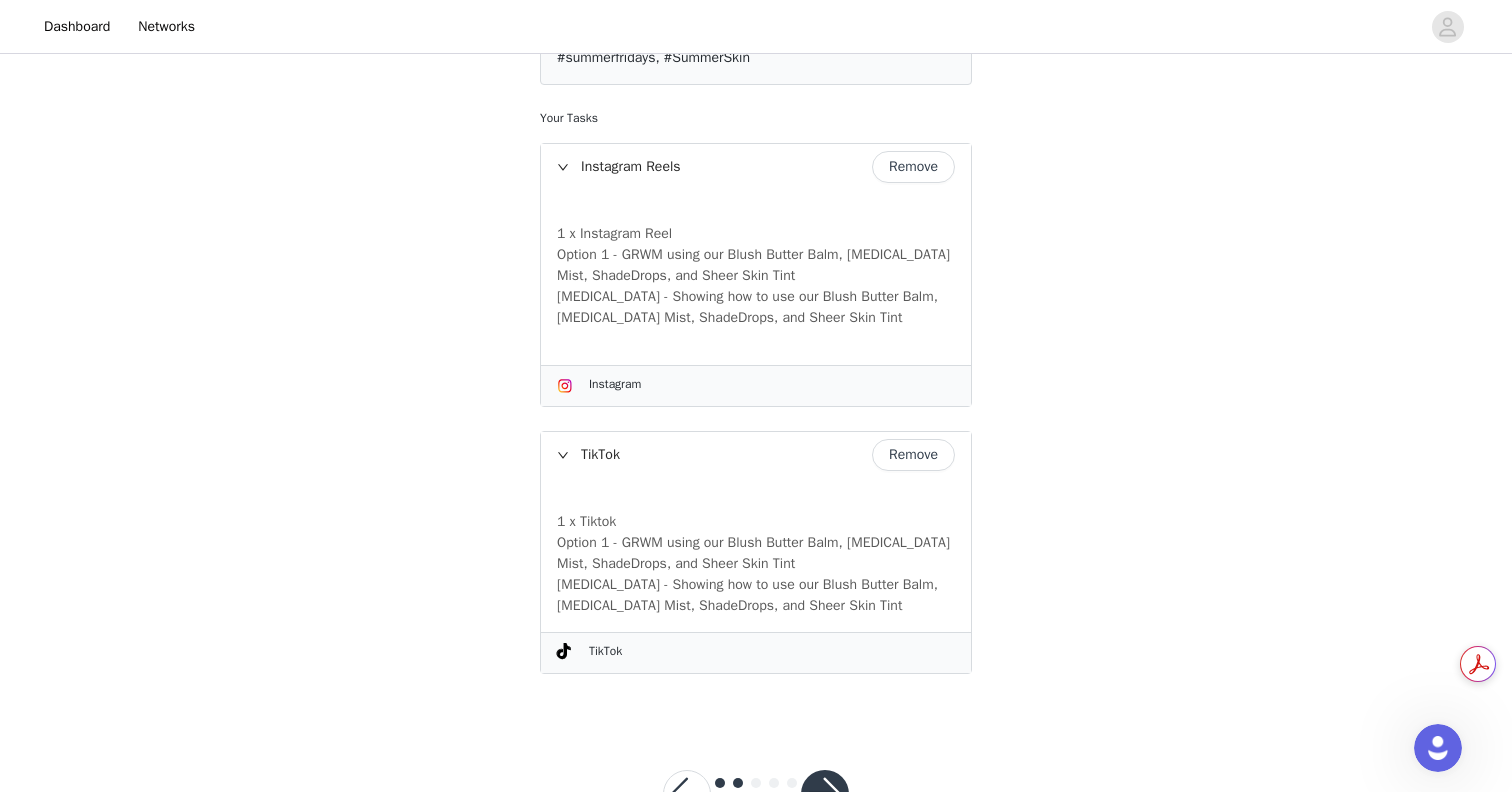 scroll, scrollTop: 356, scrollLeft: 0, axis: vertical 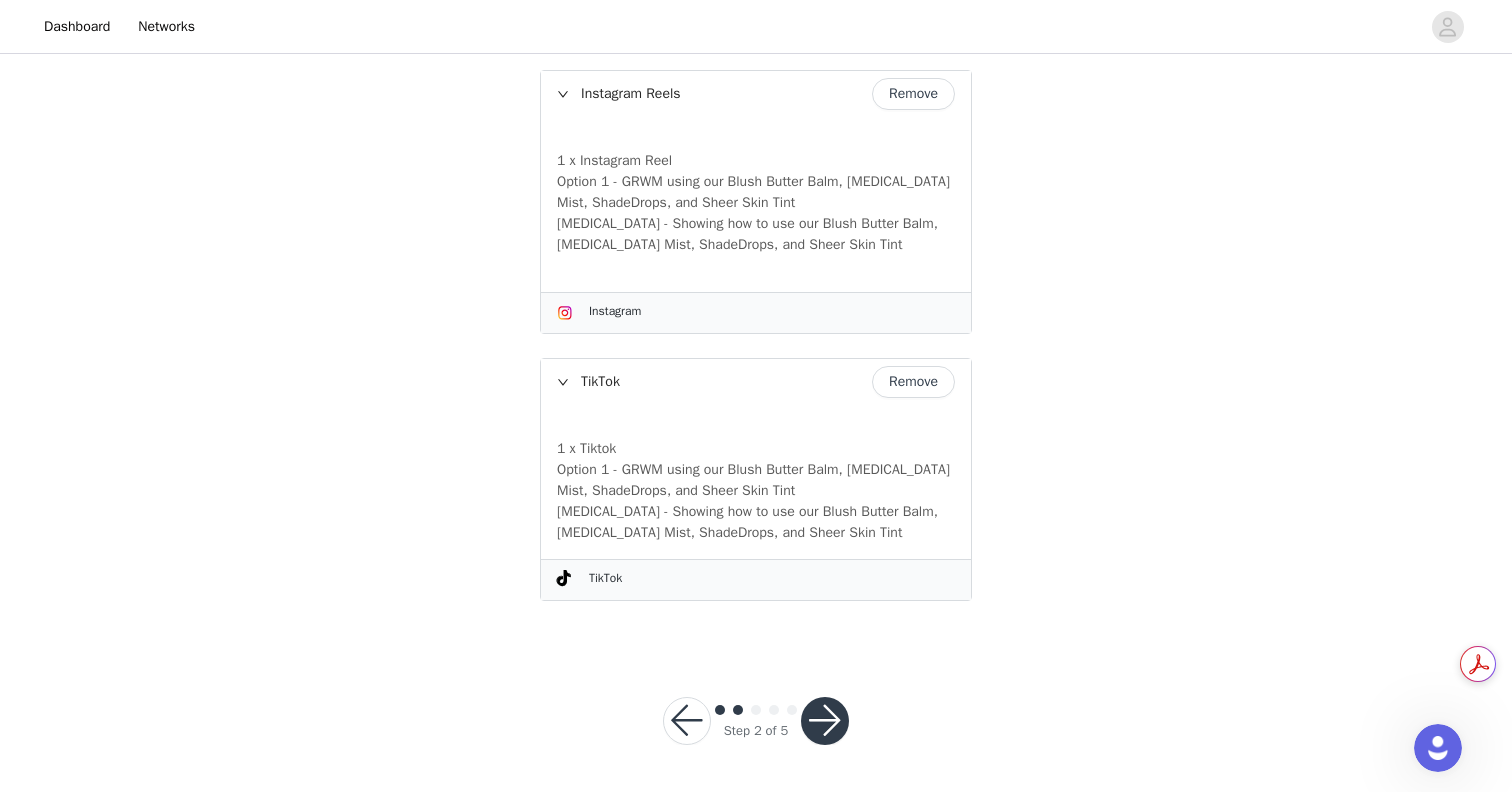 click at bounding box center (825, 721) 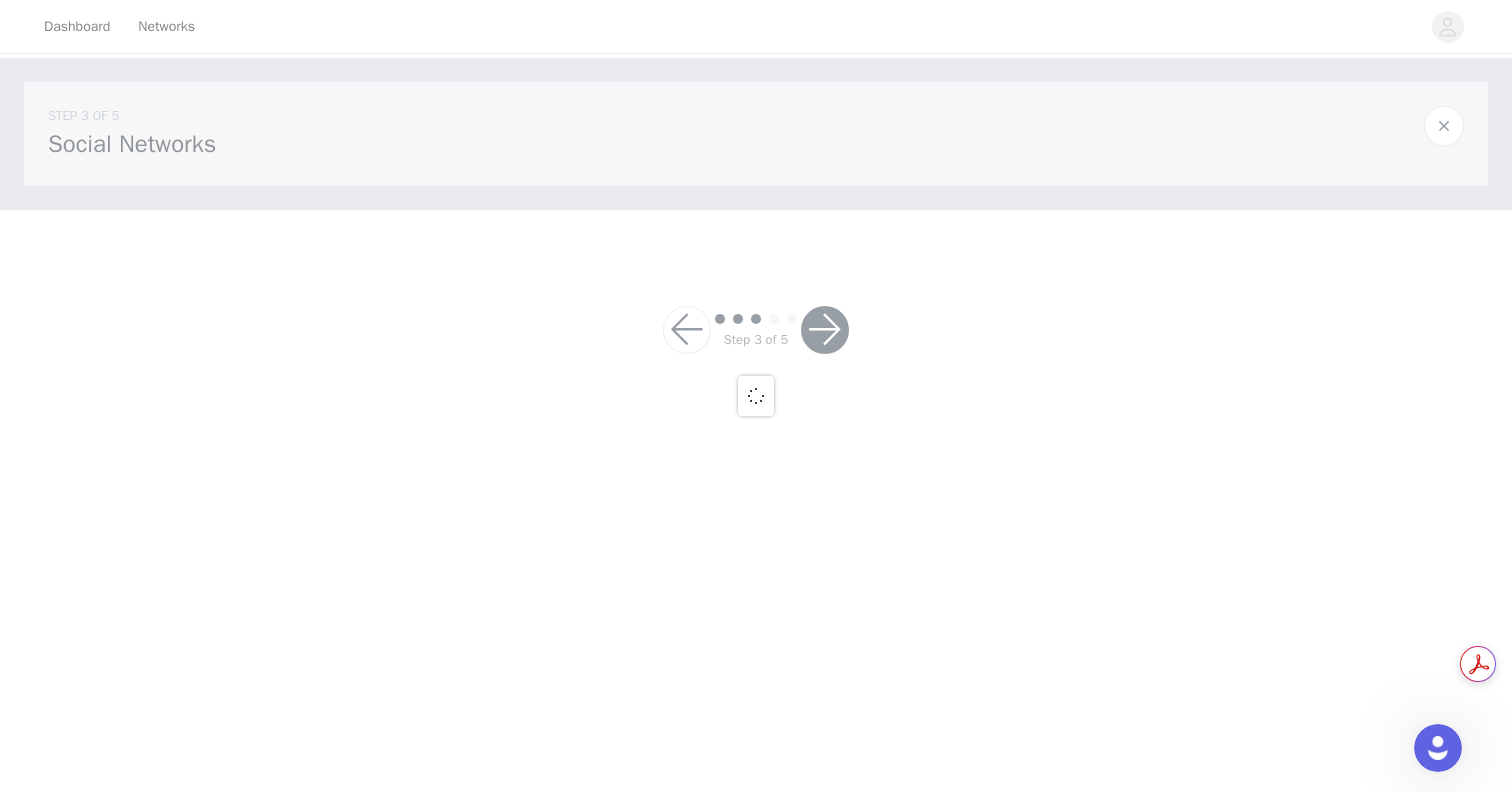 scroll, scrollTop: 0, scrollLeft: 0, axis: both 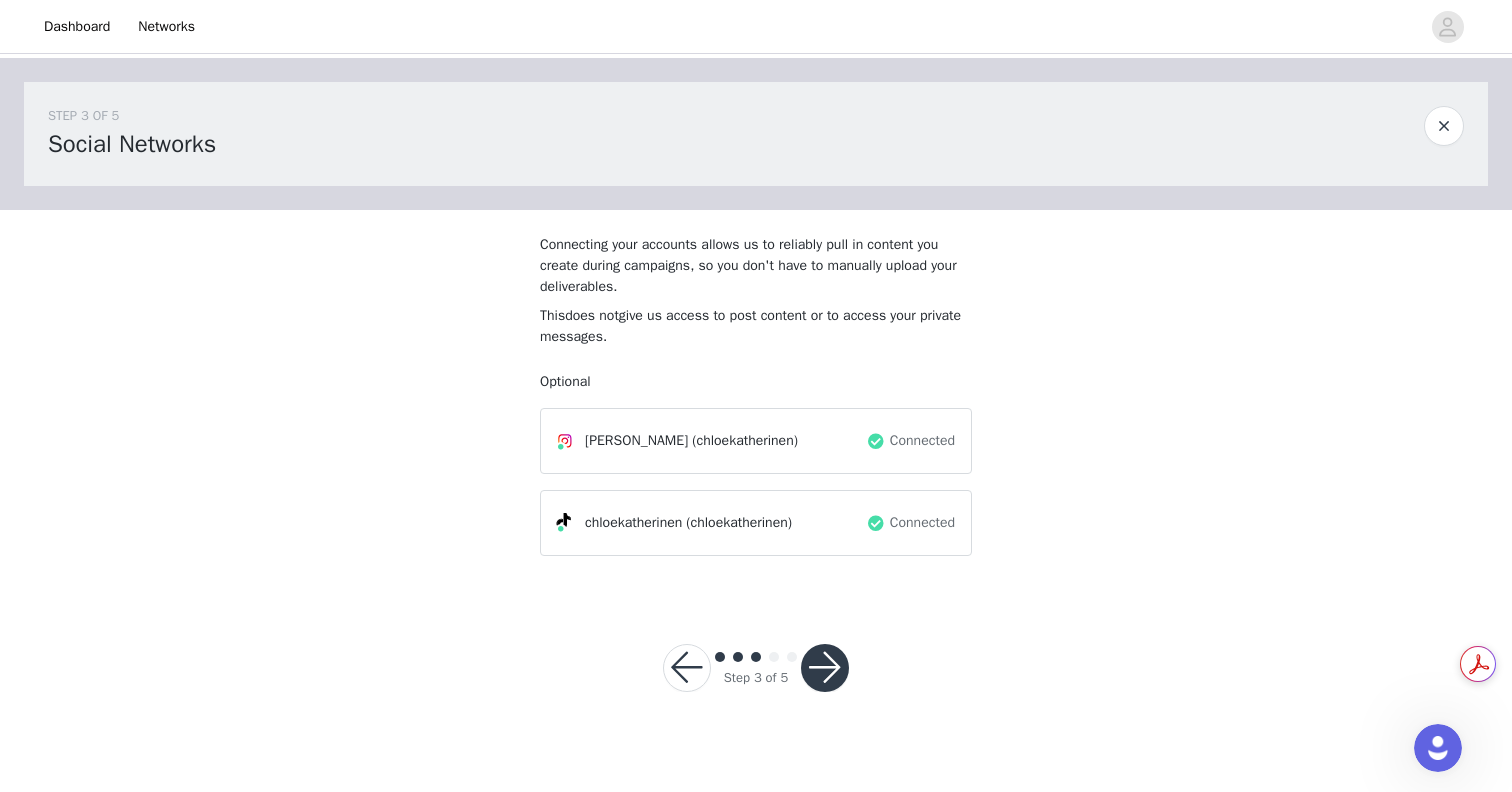 click at bounding box center [825, 668] 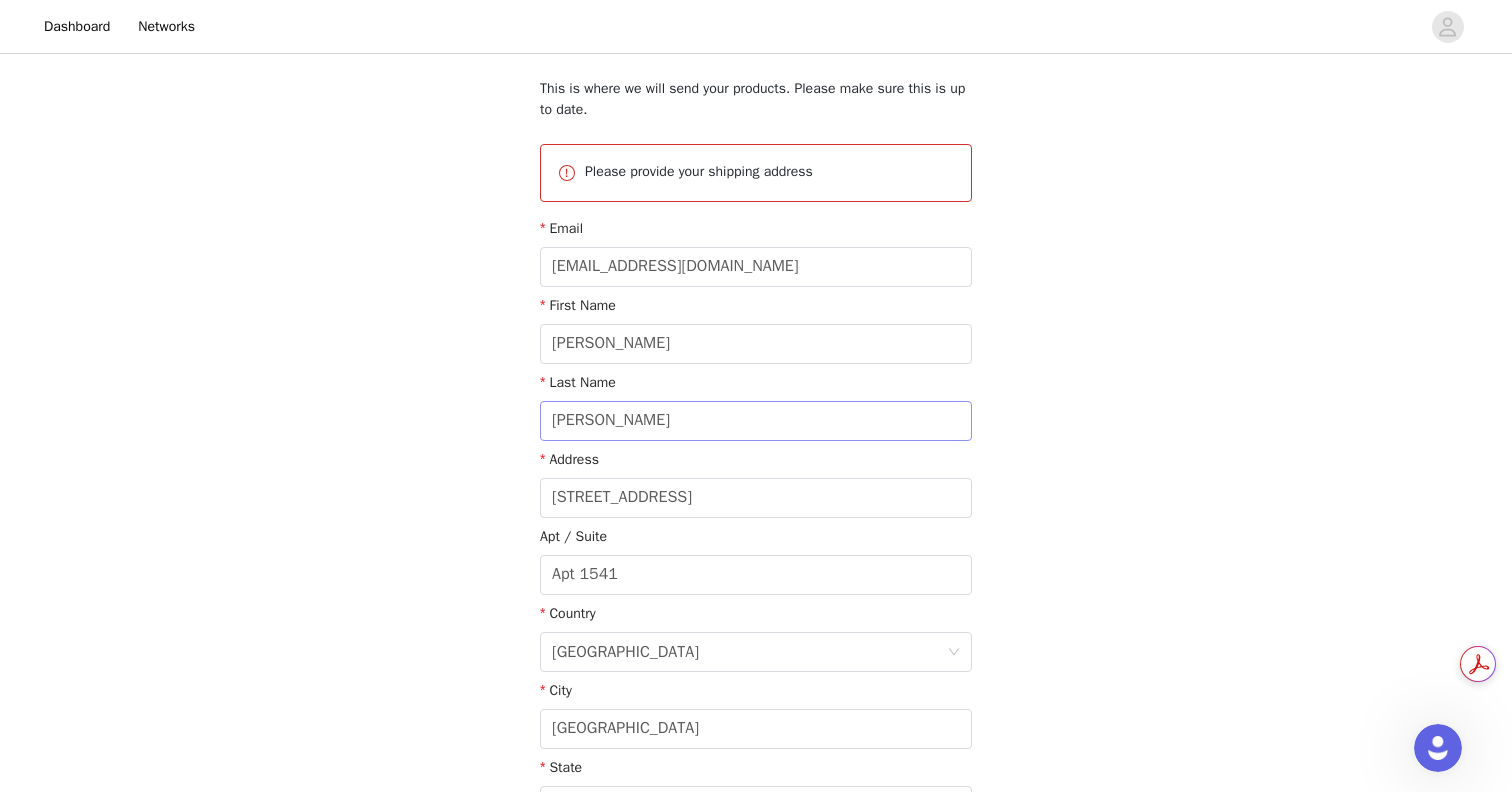 scroll, scrollTop: 184, scrollLeft: 0, axis: vertical 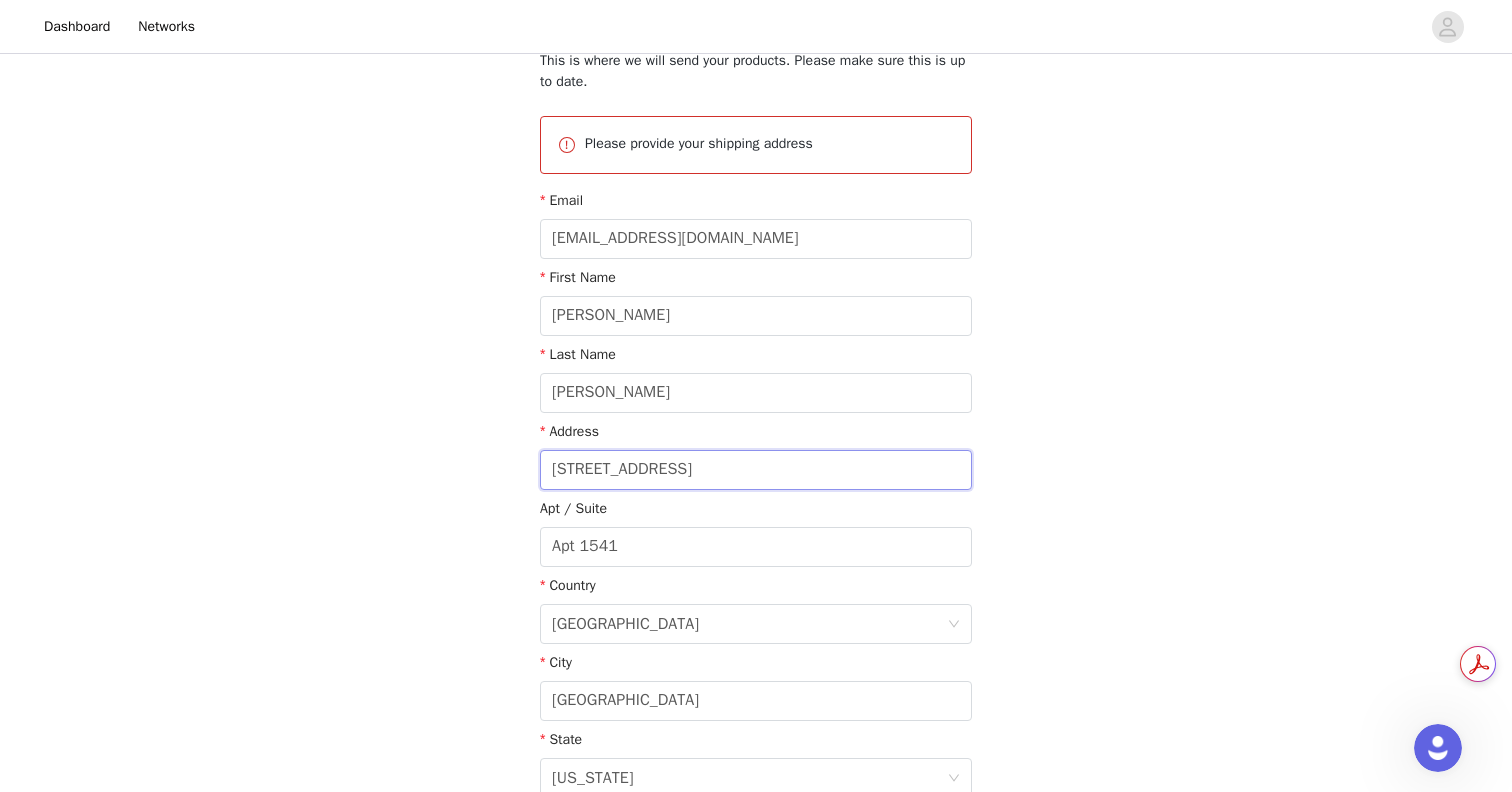 click on "[STREET_ADDRESS]" at bounding box center (756, 470) 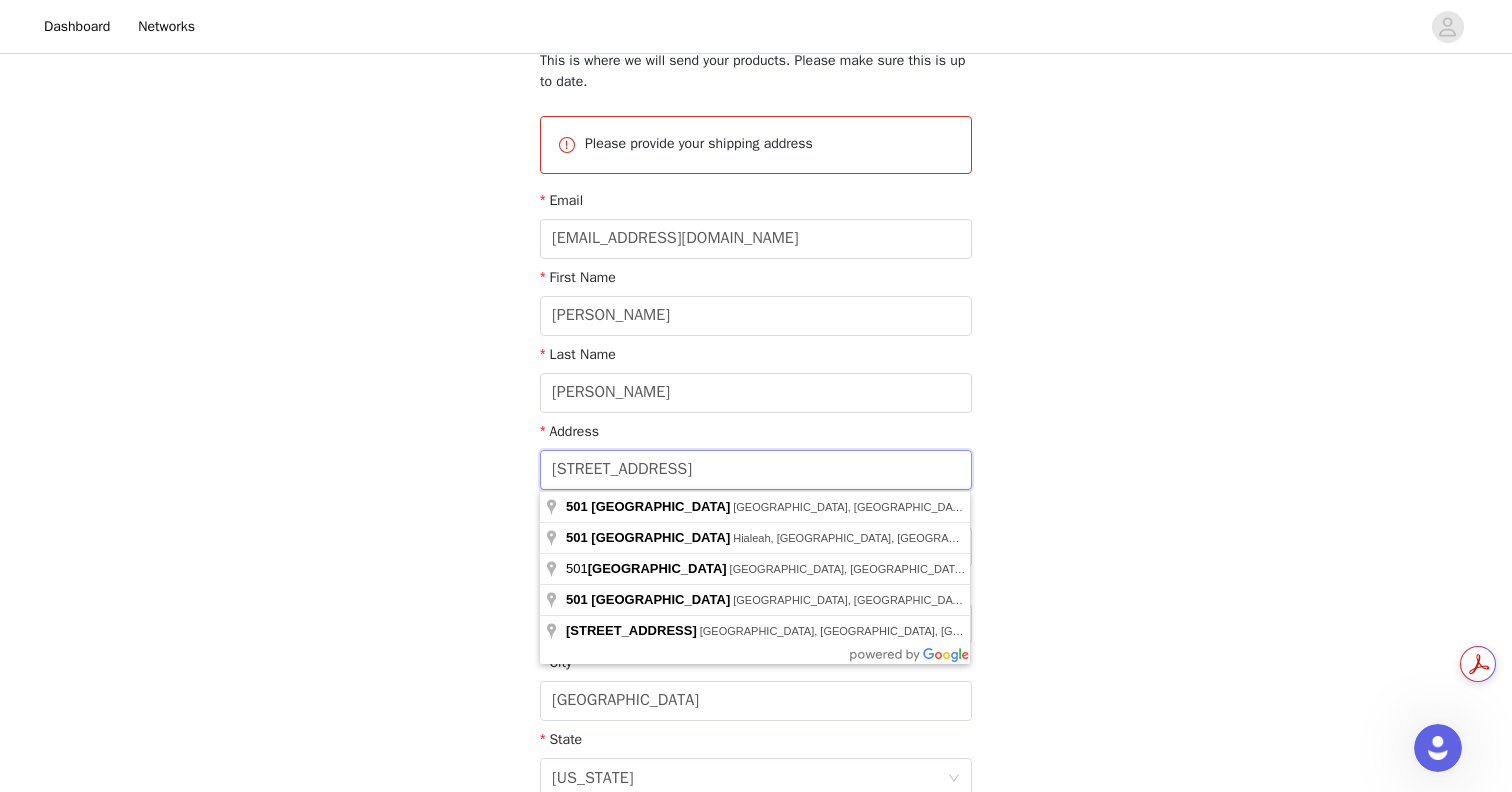 click on "[STREET_ADDRESS]" at bounding box center [756, 470] 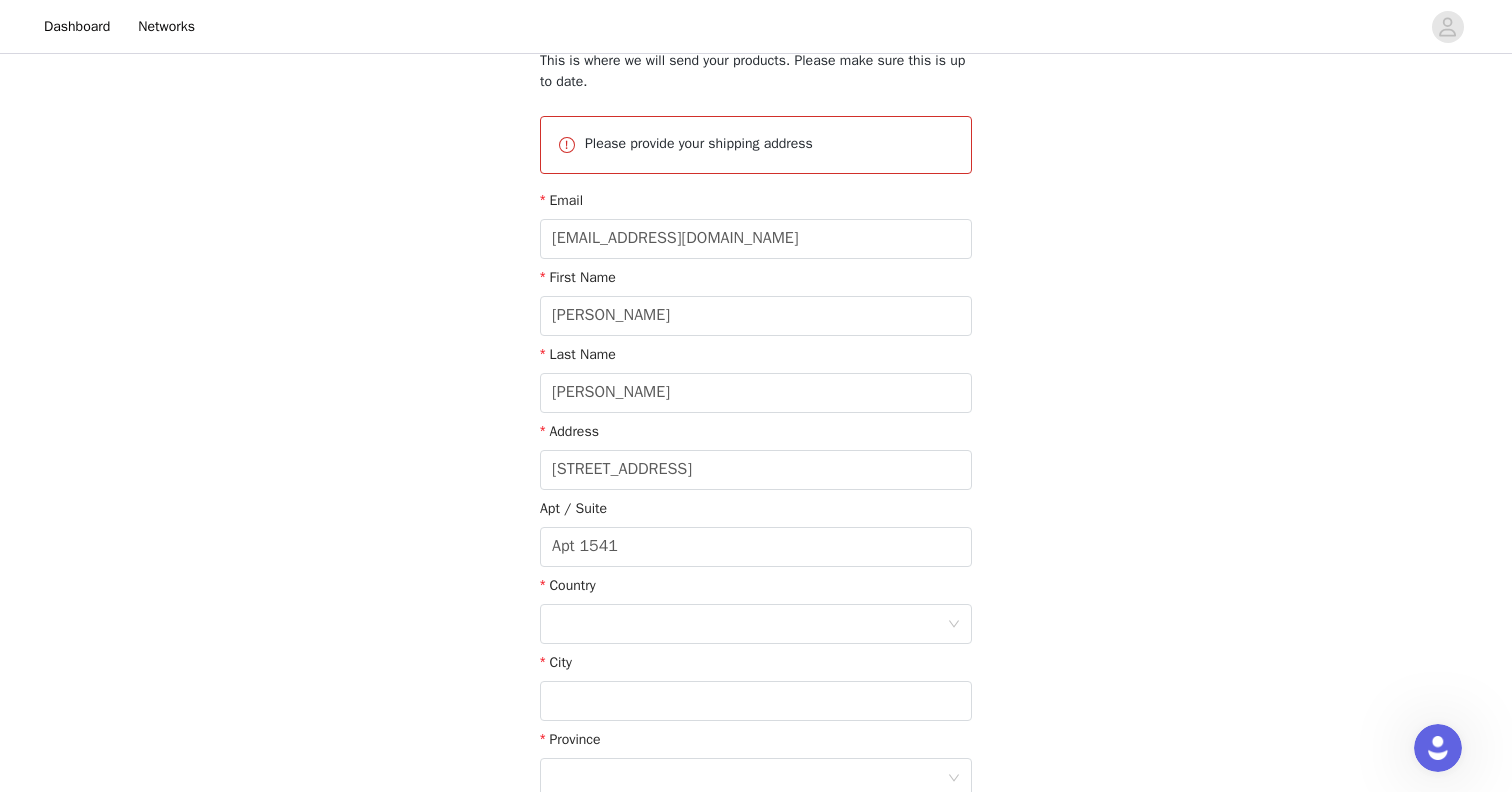 type on "[STREET_ADDRESS]" 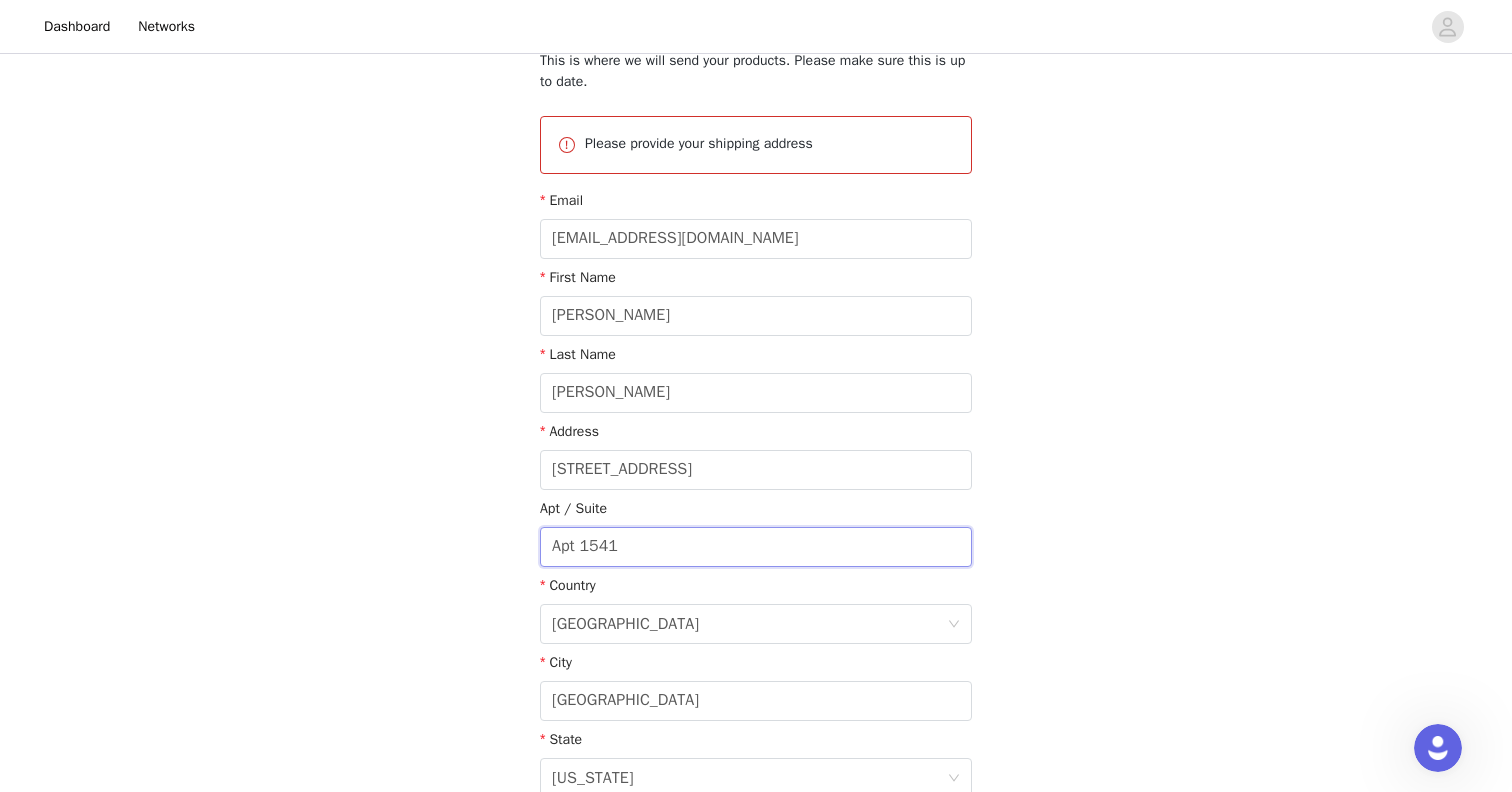 click on "Apt 1541" at bounding box center (756, 547) 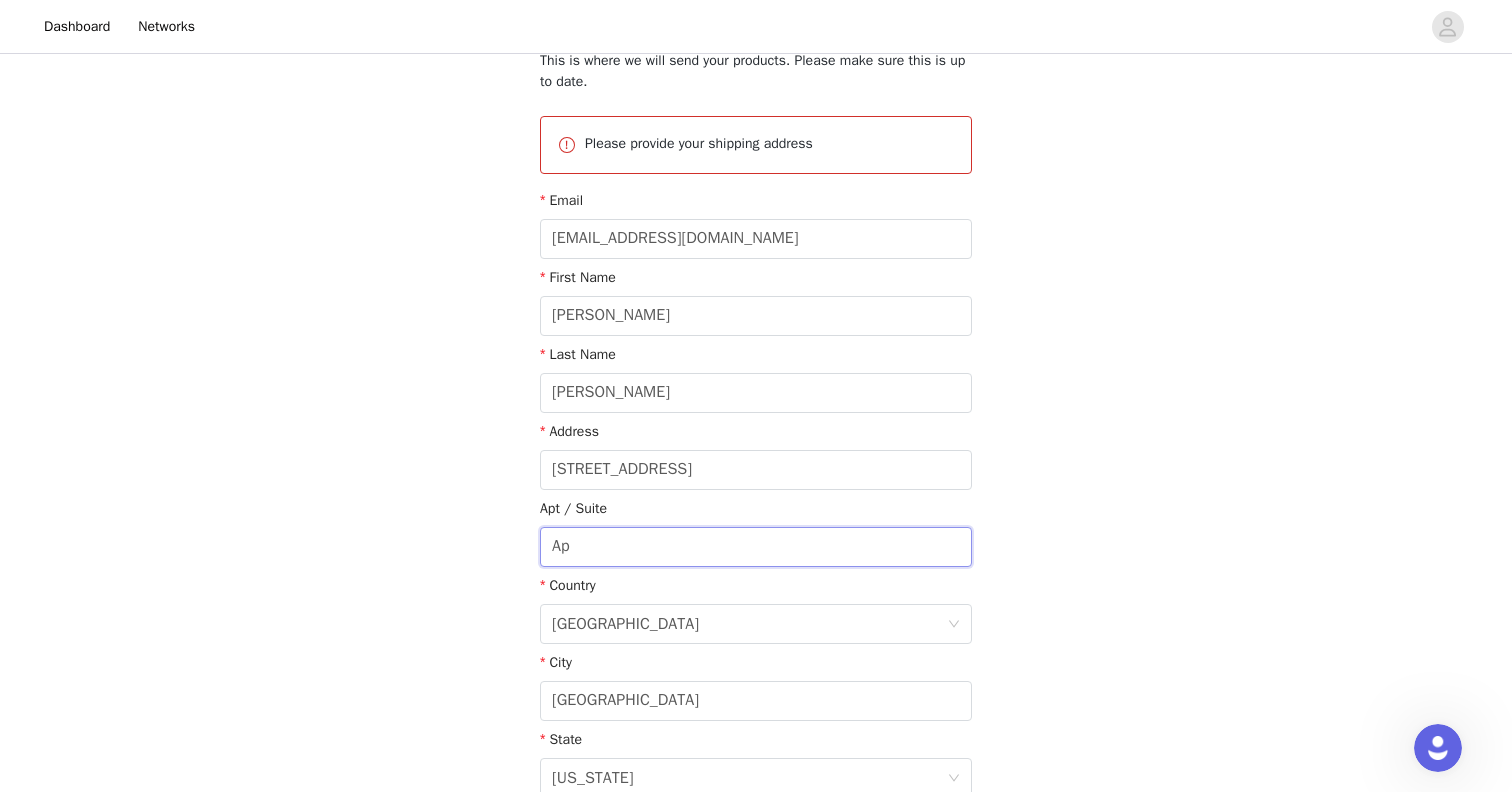 type on "A" 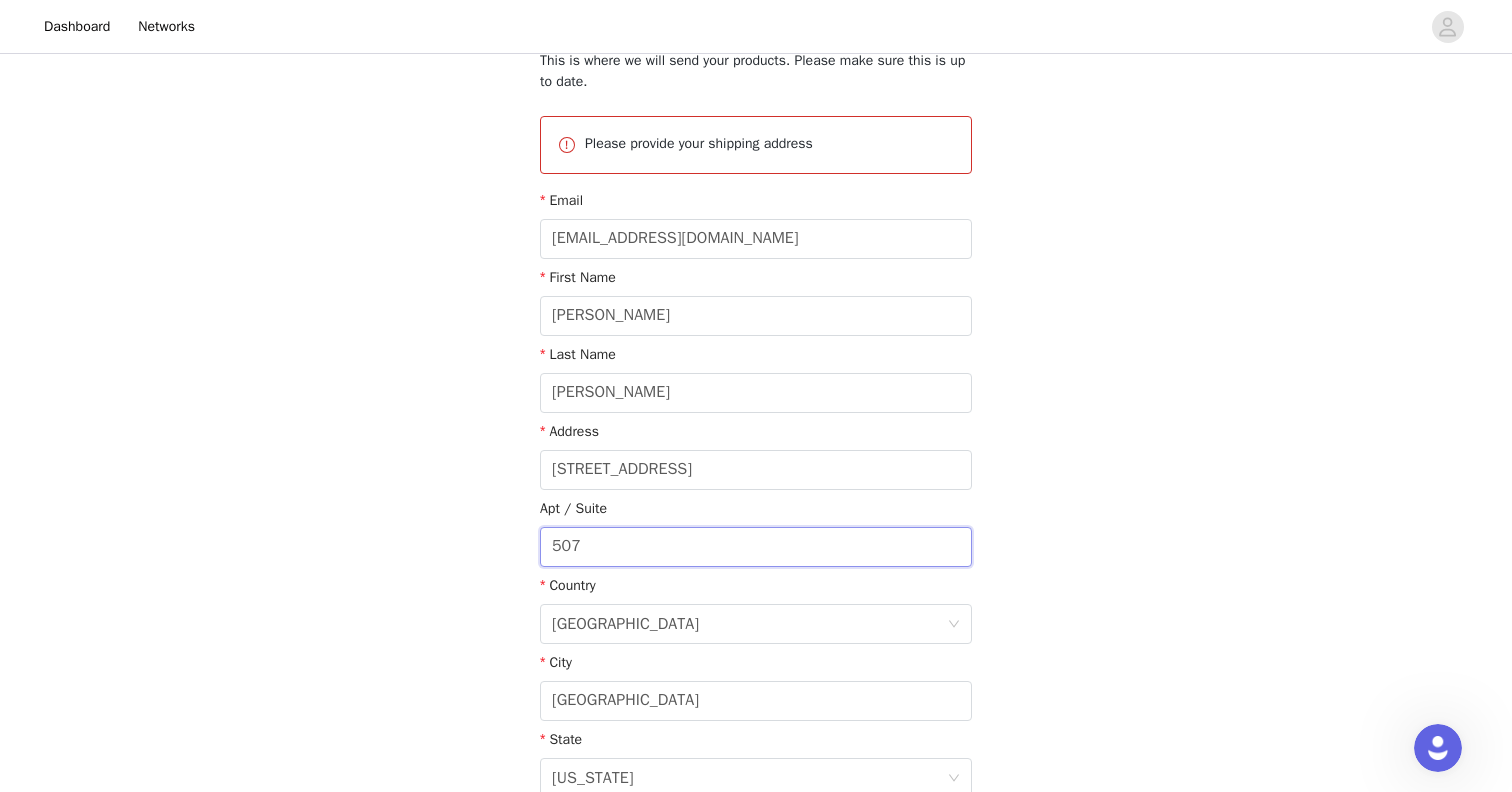 type on "507" 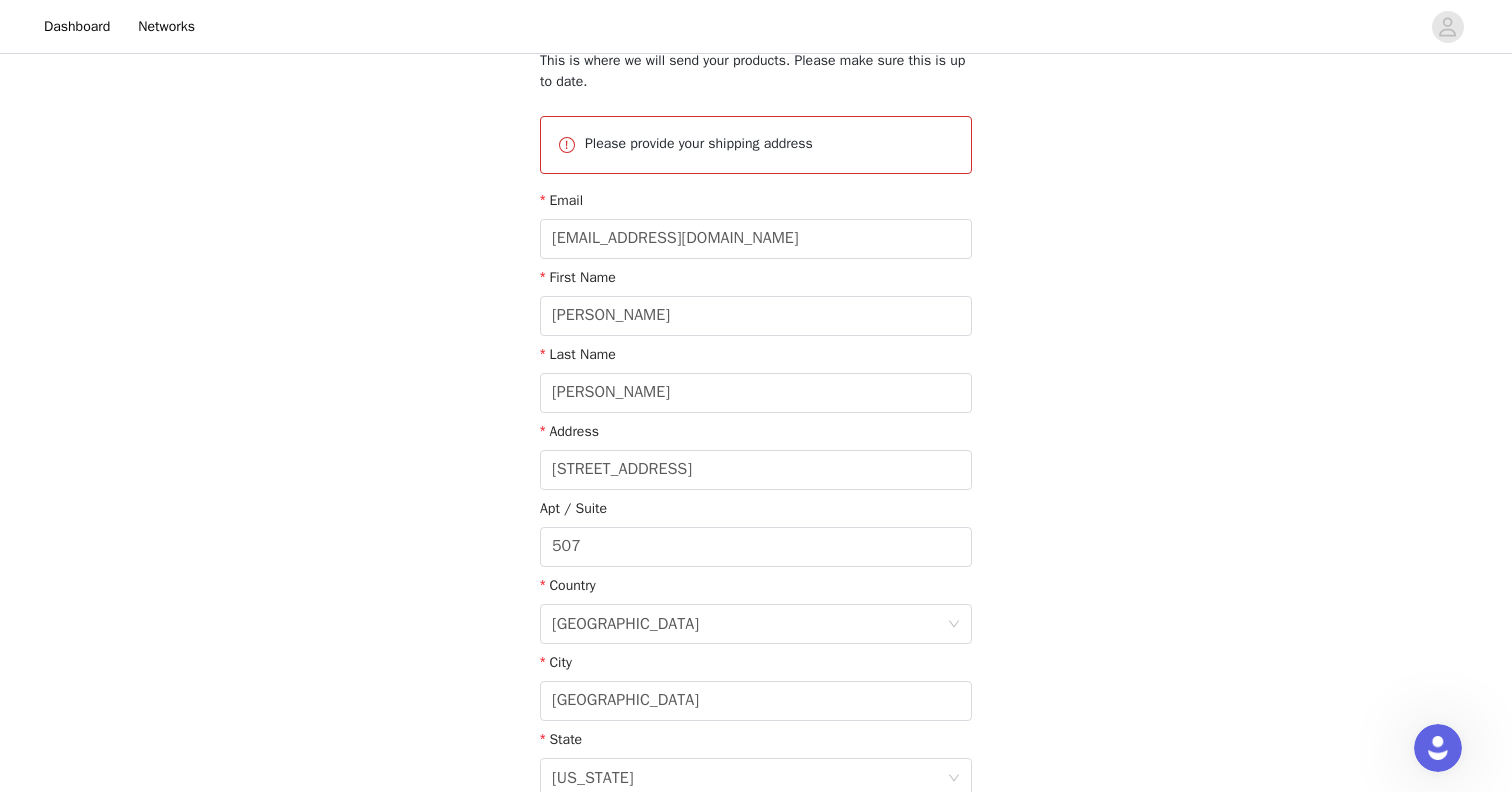 click on "STEP 4 OF 5
Shipping Information
This is where we will send your products. Please make sure this is up to date.         Please provide your shipping address     Email [EMAIL_ADDRESS][DOMAIN_NAME]   First Name [PERSON_NAME]   Last Name [PERSON_NAME]   Address [STREET_ADDRESS][US_STATE]" at bounding box center (756, 390) 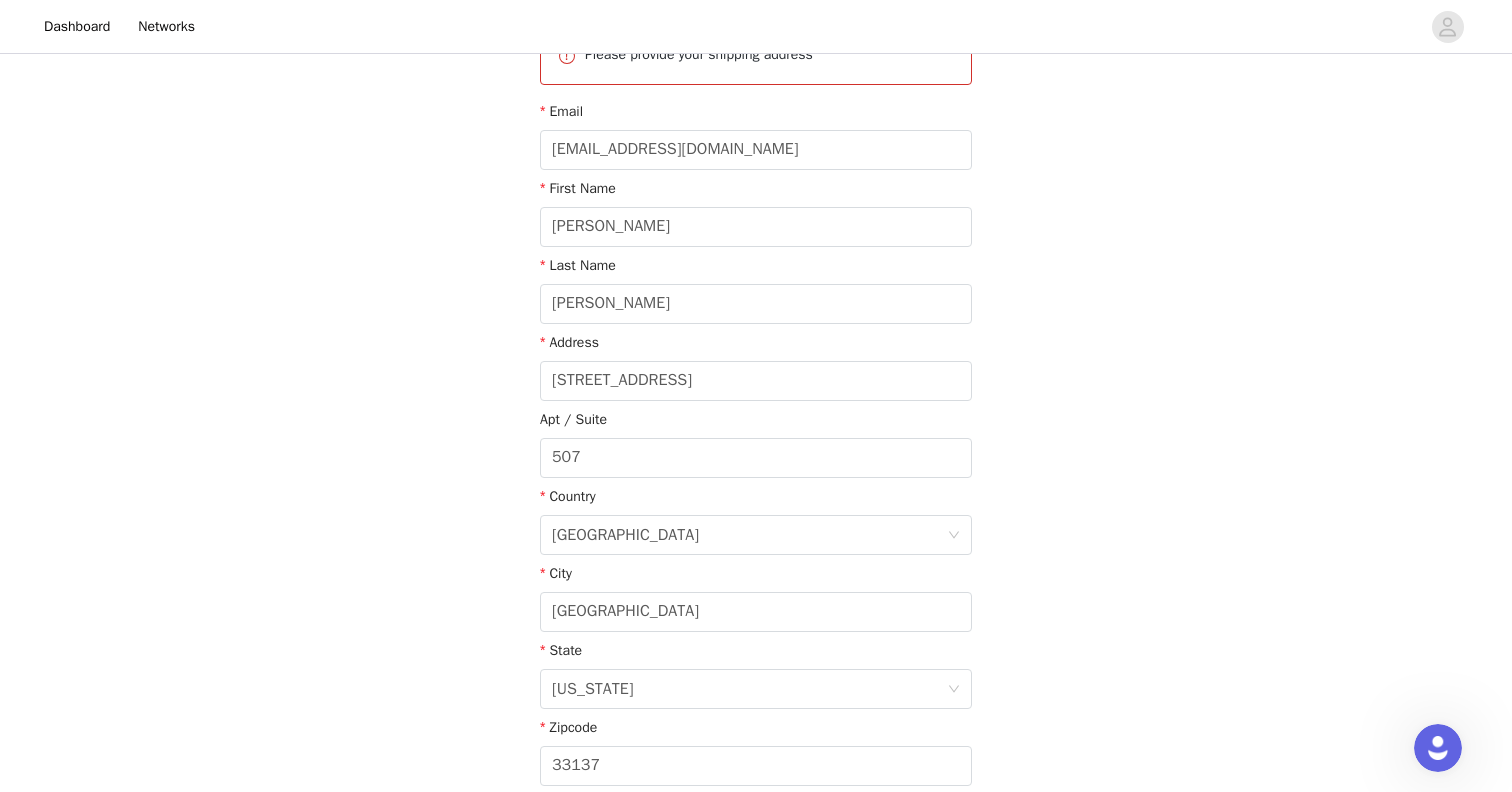 scroll, scrollTop: 442, scrollLeft: 0, axis: vertical 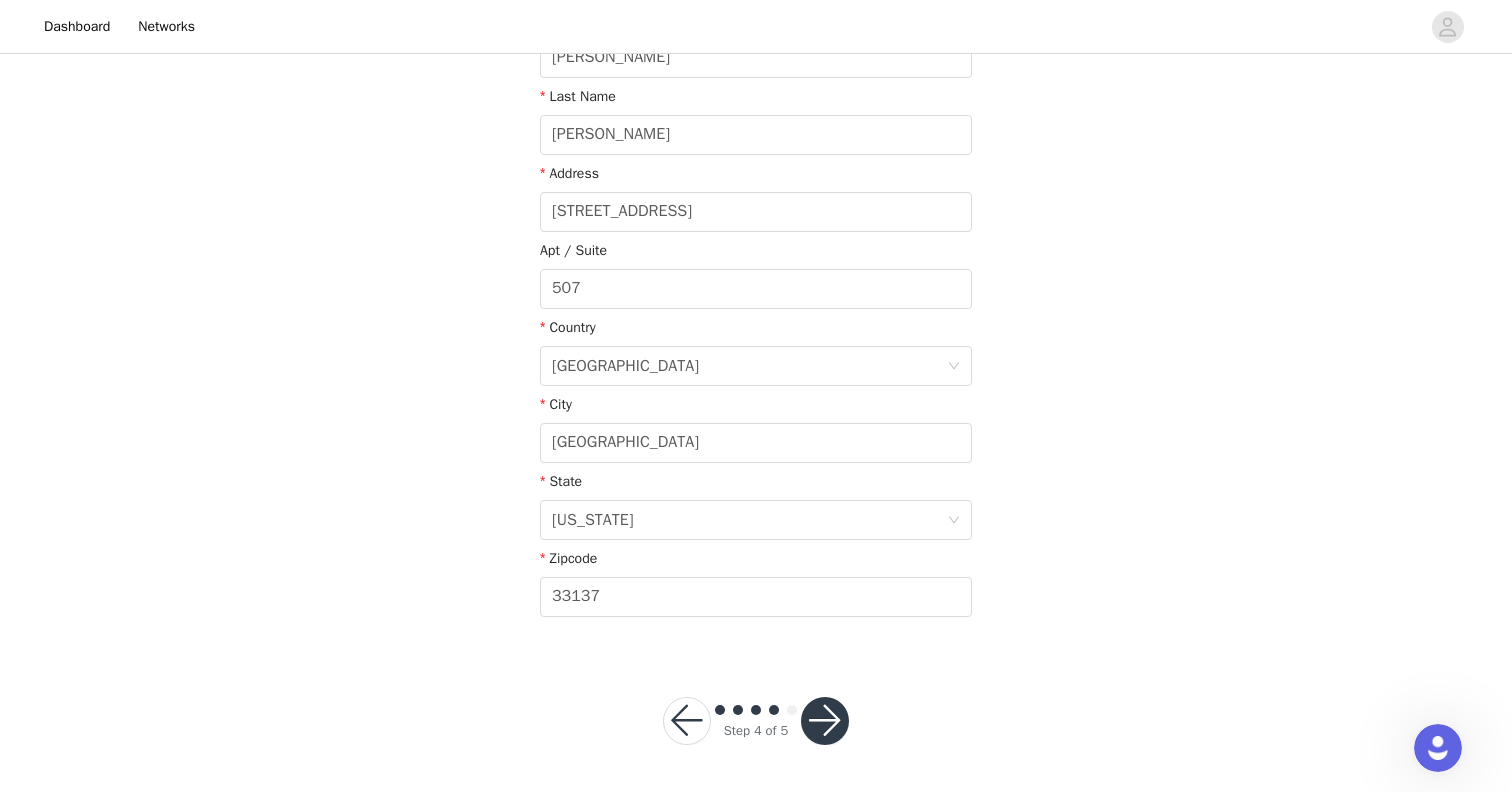 click at bounding box center (825, 721) 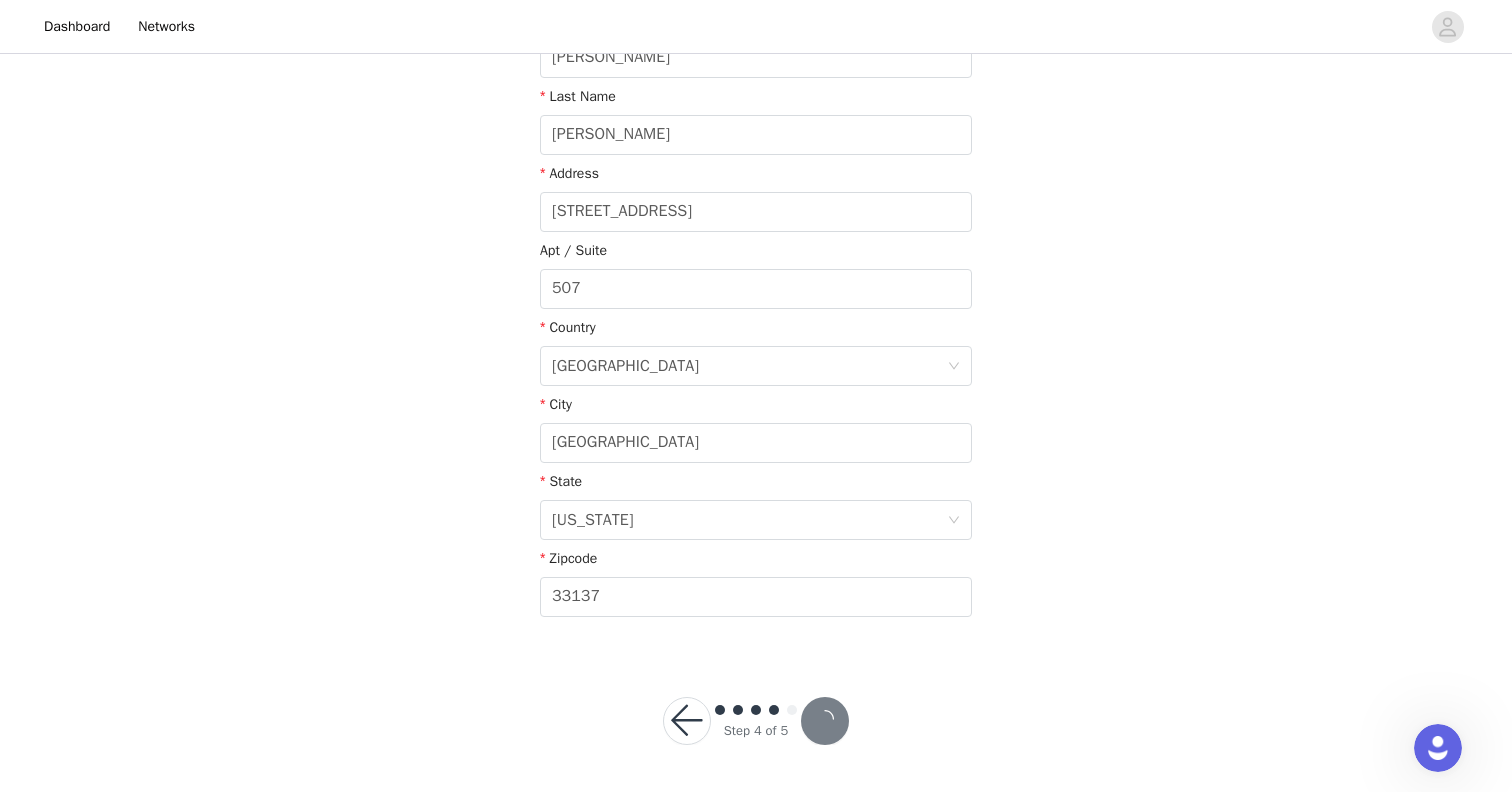 scroll, scrollTop: 368, scrollLeft: 0, axis: vertical 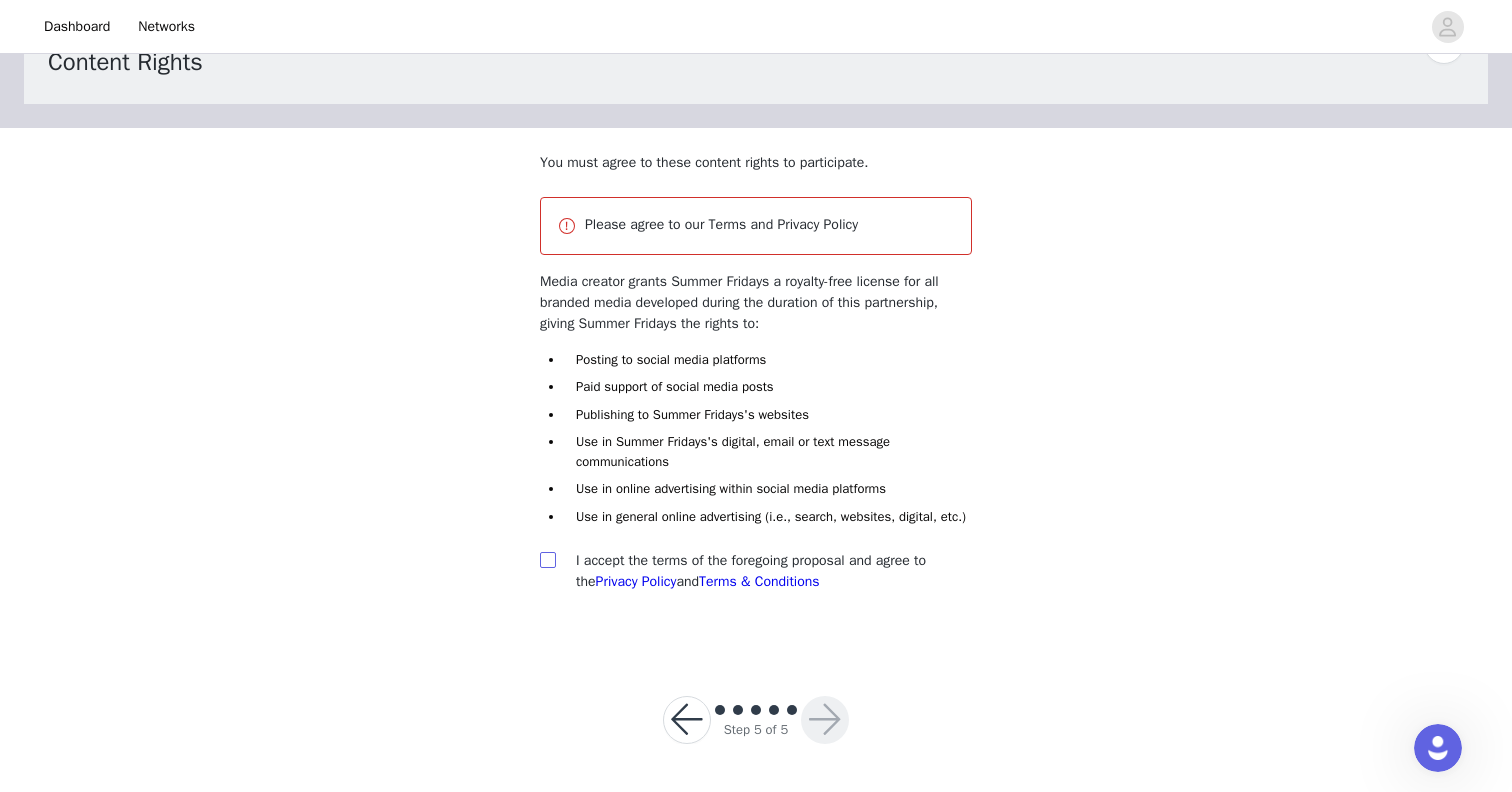 click at bounding box center (548, 560) 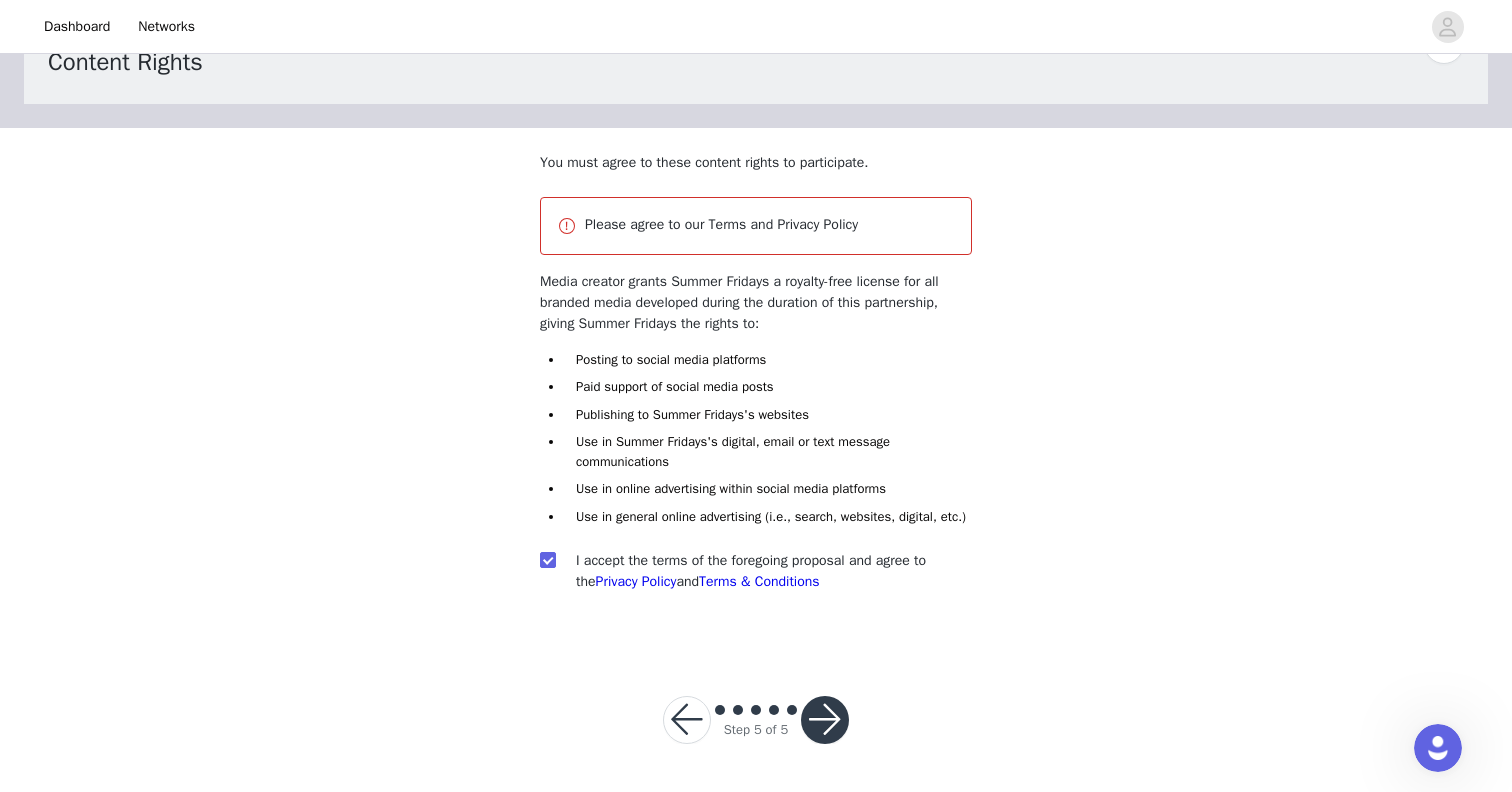 click at bounding box center [825, 720] 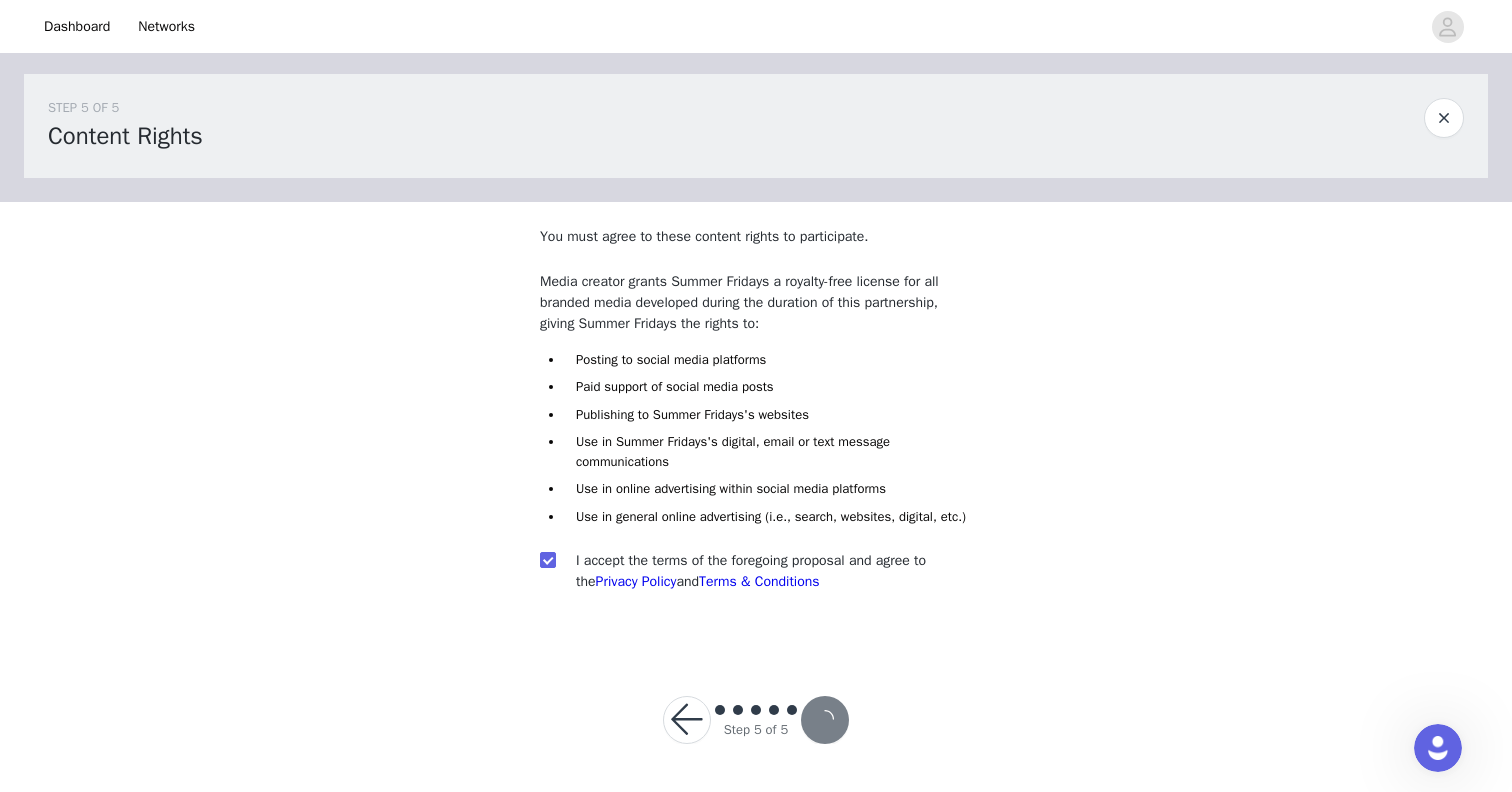 scroll, scrollTop: 27, scrollLeft: 0, axis: vertical 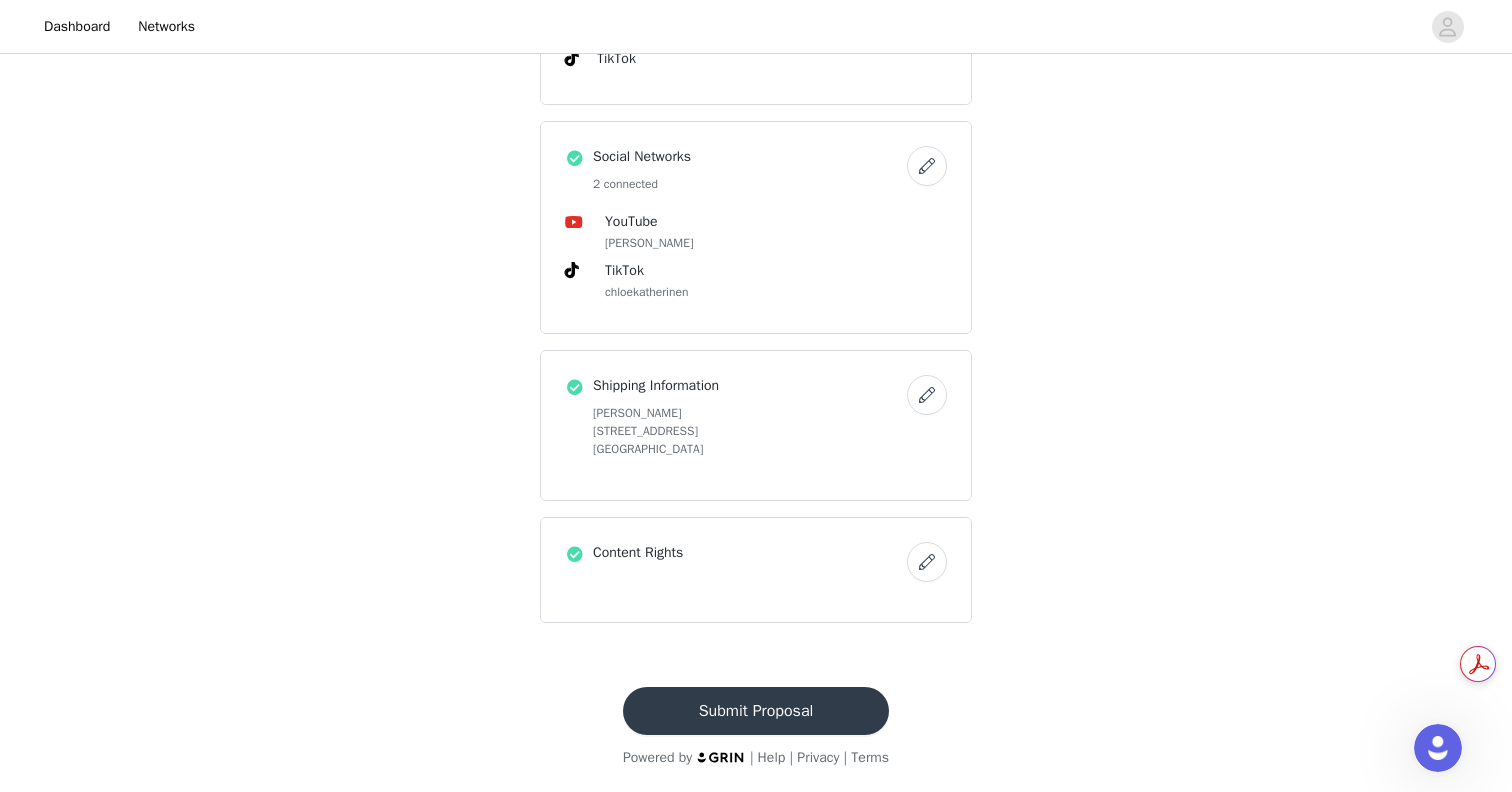 click on "Submit Proposal" at bounding box center (756, 711) 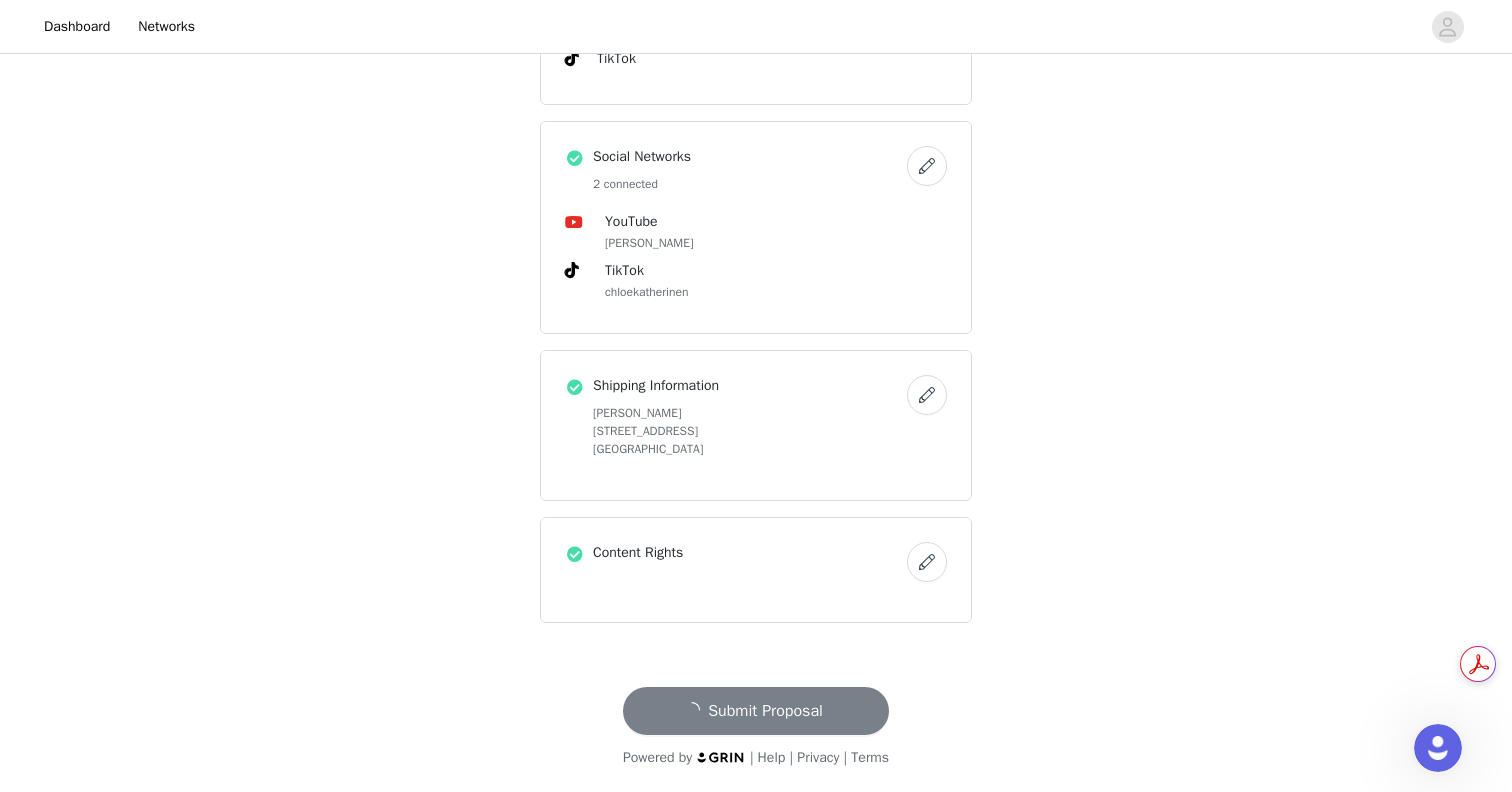 scroll, scrollTop: 0, scrollLeft: 0, axis: both 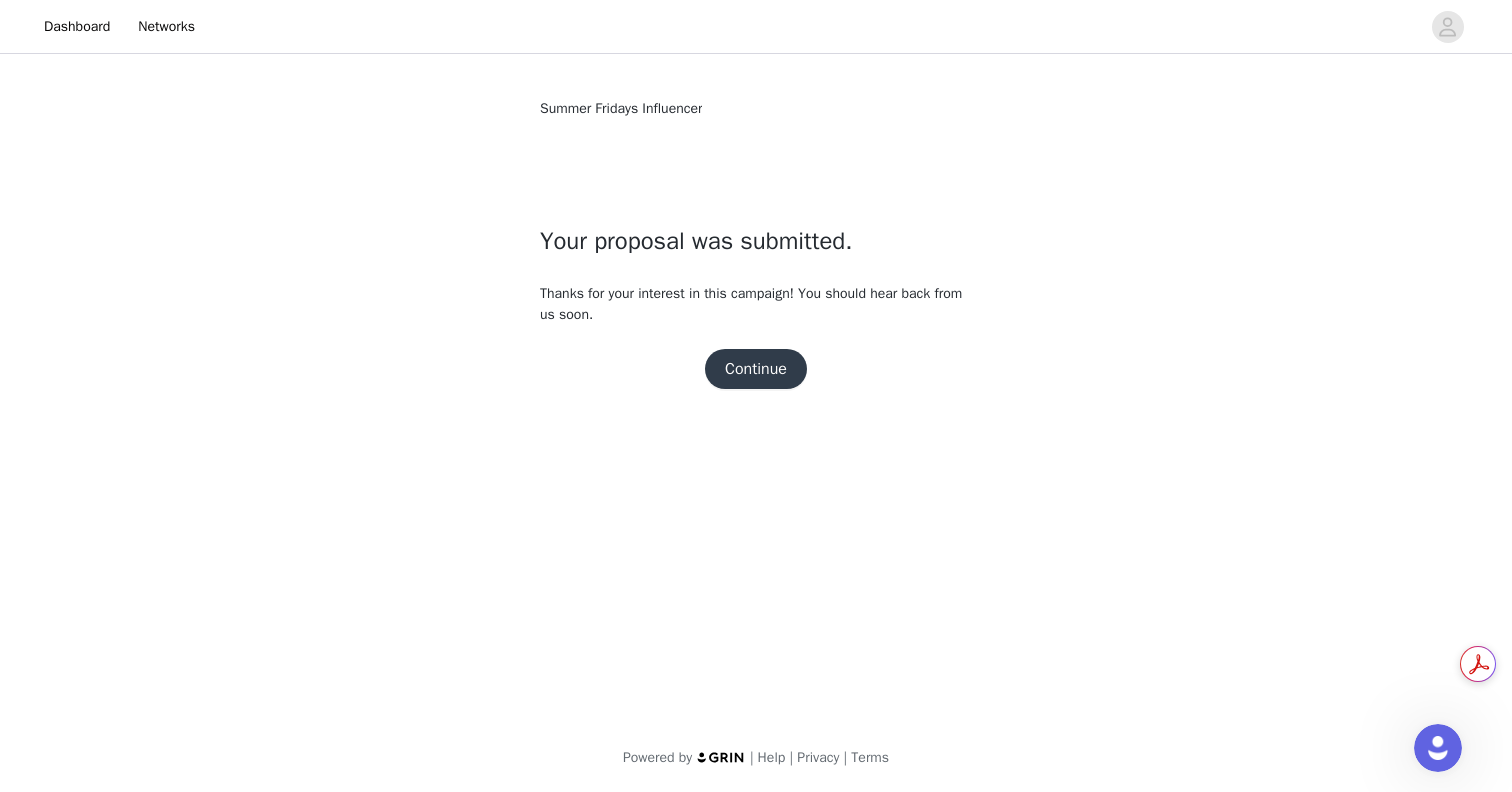 click on "Continue" at bounding box center [756, 369] 